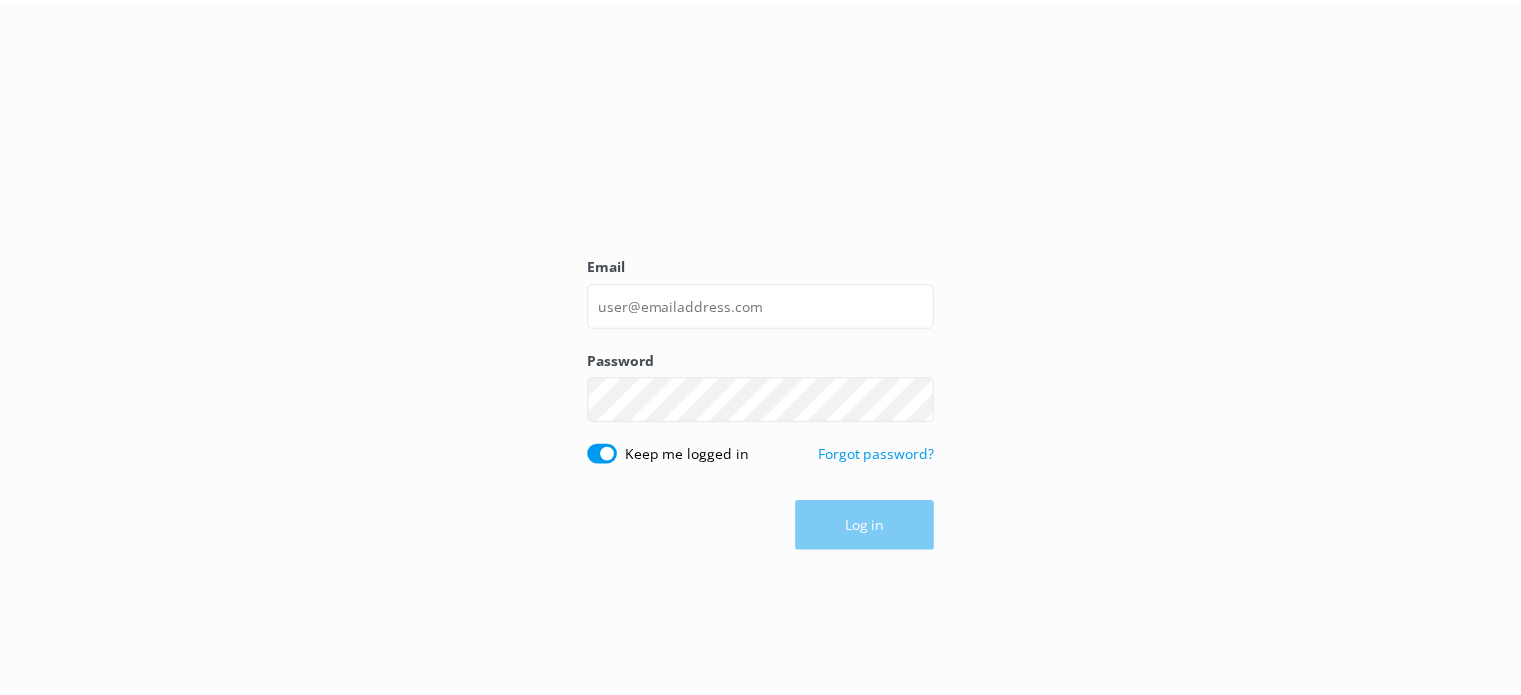 scroll, scrollTop: 0, scrollLeft: 0, axis: both 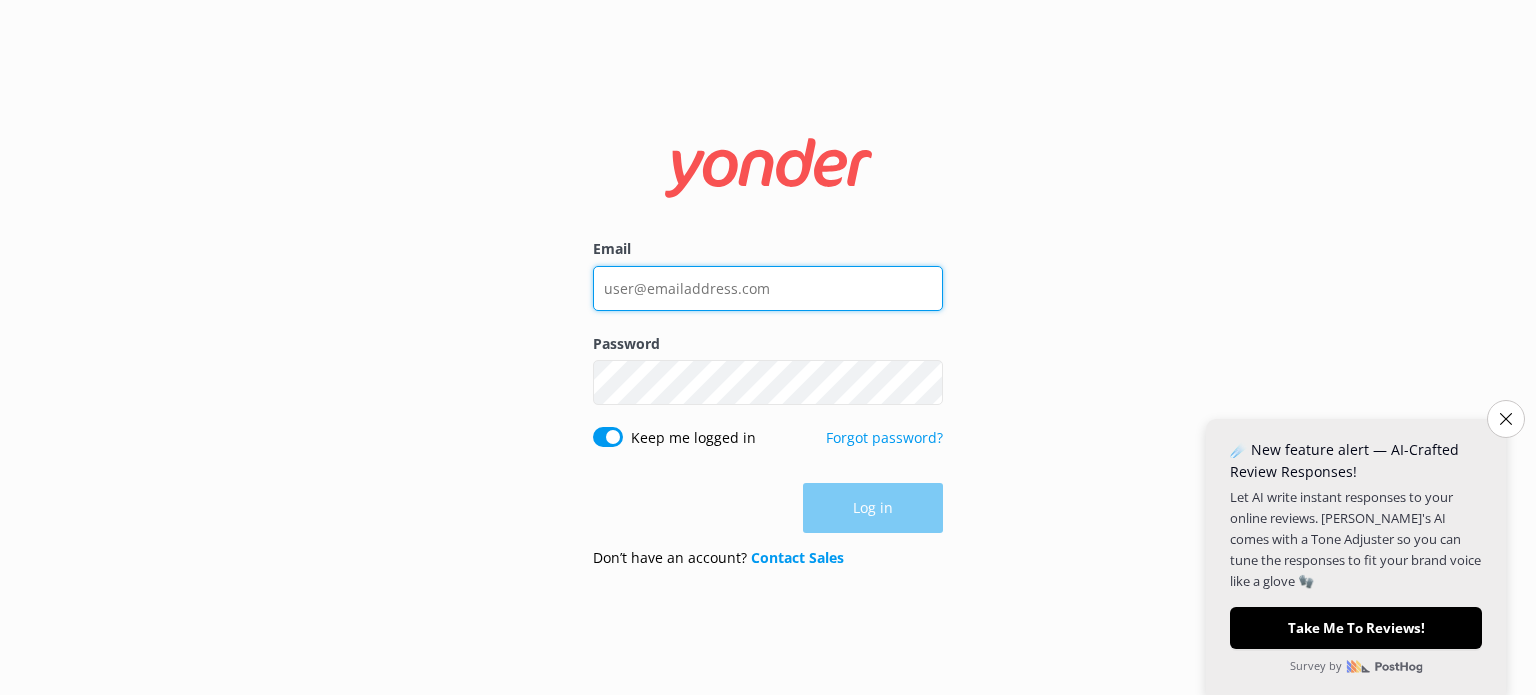 type on "[PERSON_NAME][EMAIL_ADDRESS][DOMAIN_NAME]" 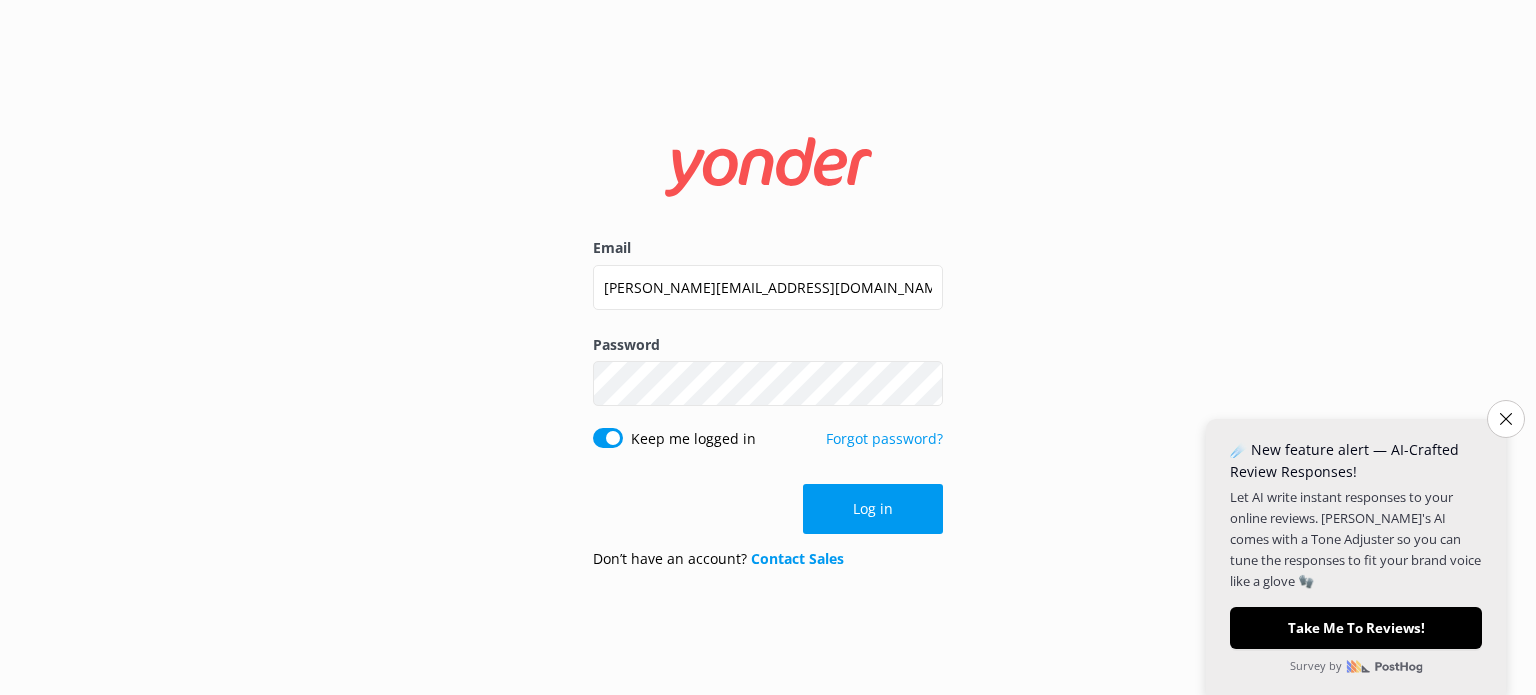 click on "Email [PERSON_NAME][EMAIL_ADDRESS][DOMAIN_NAME] Password Show password Keep me logged in Forgot password? Log in Don’t have an account?   Contact Sales" at bounding box center (768, 347) 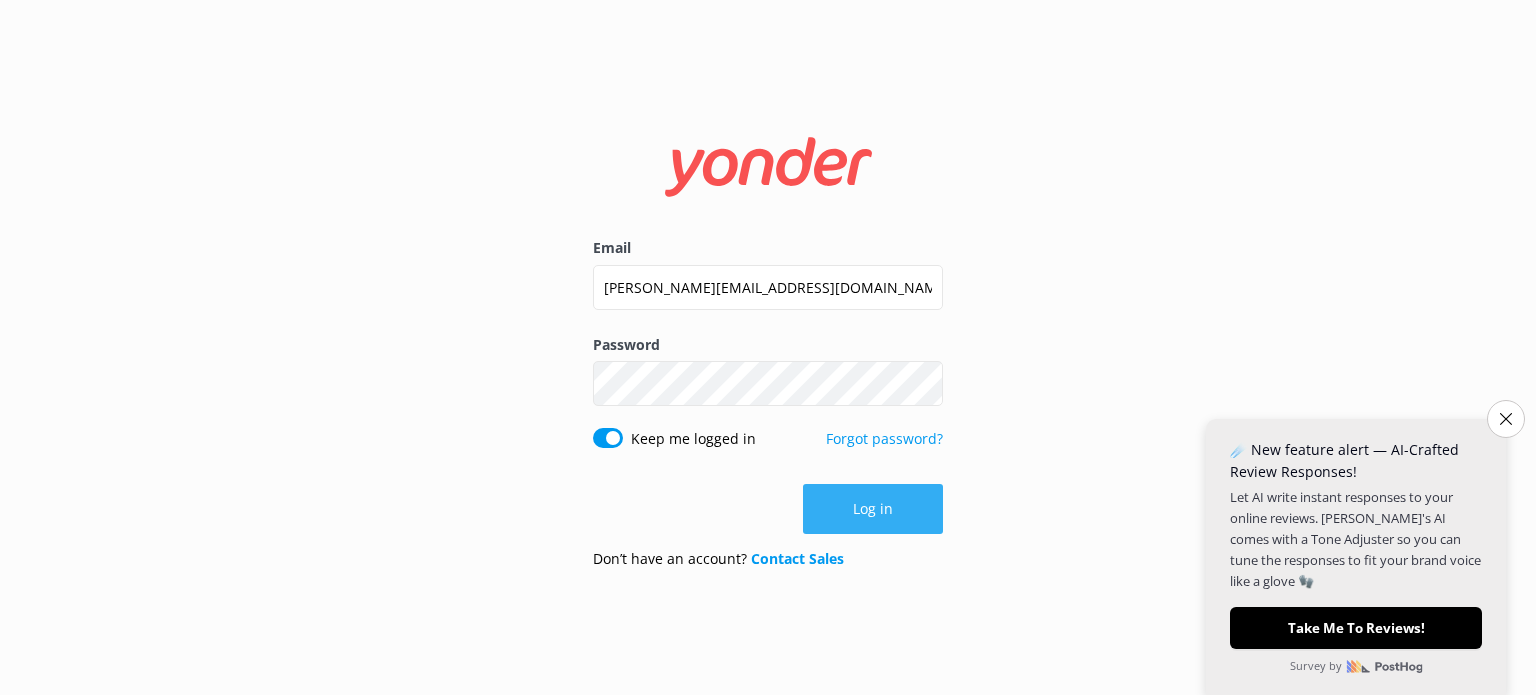 click on "Log in" at bounding box center [873, 509] 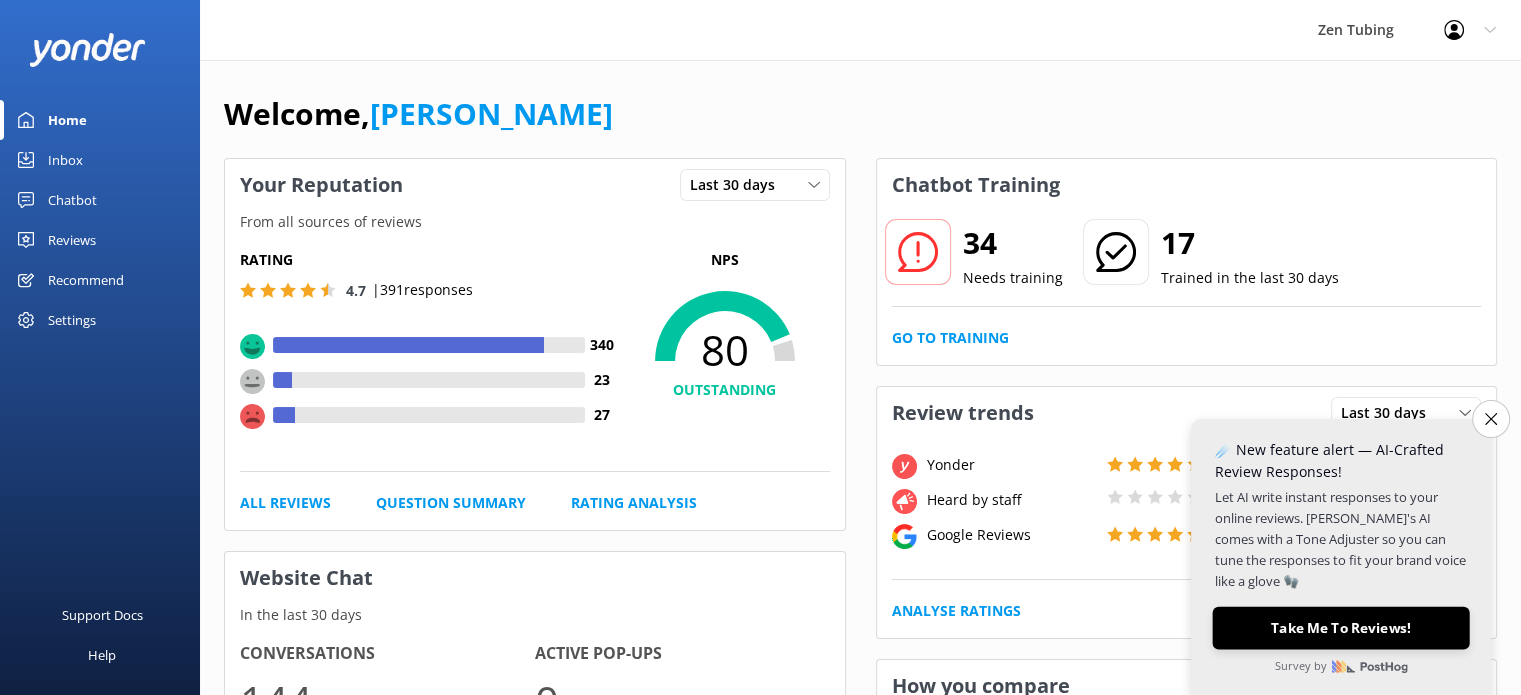 click on "Take Me To Reviews!" at bounding box center [1340, 628] 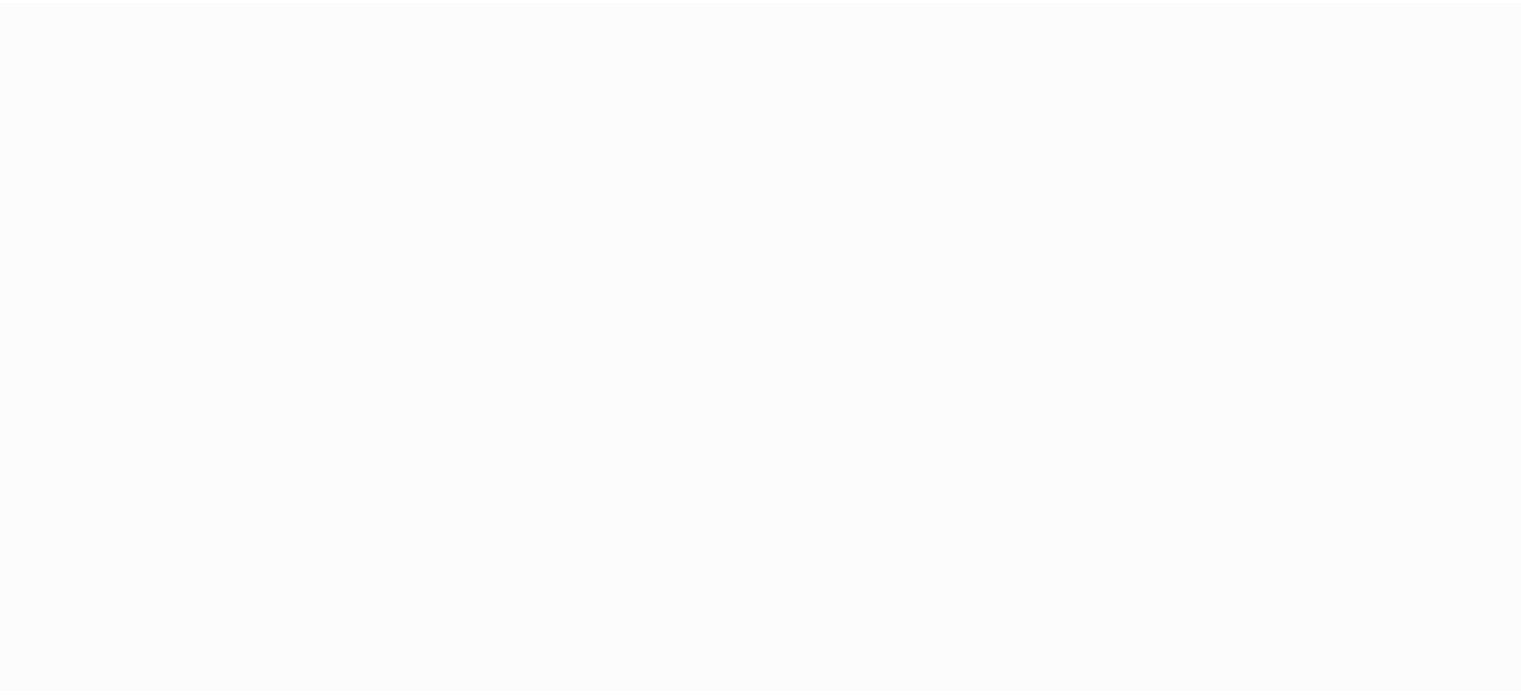 scroll, scrollTop: 0, scrollLeft: 0, axis: both 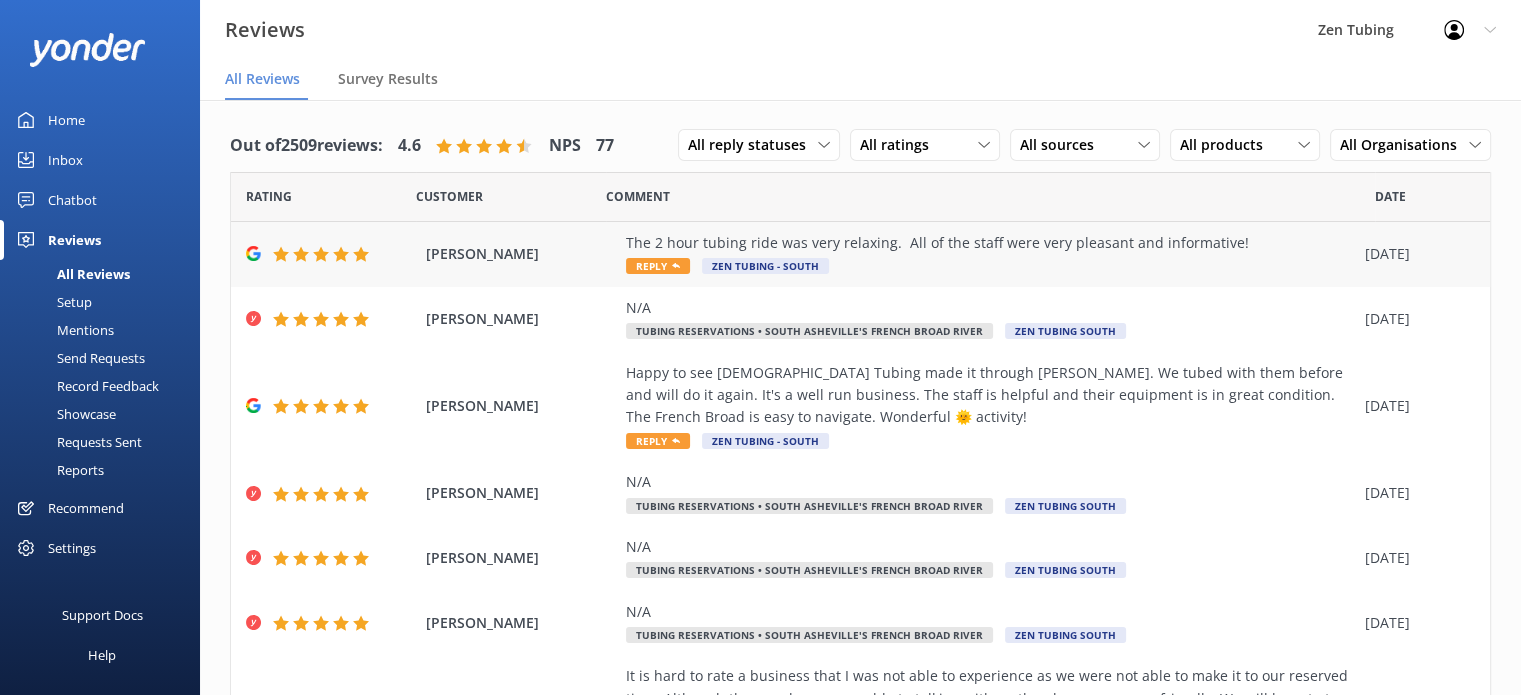 click on "Reply" at bounding box center (658, 266) 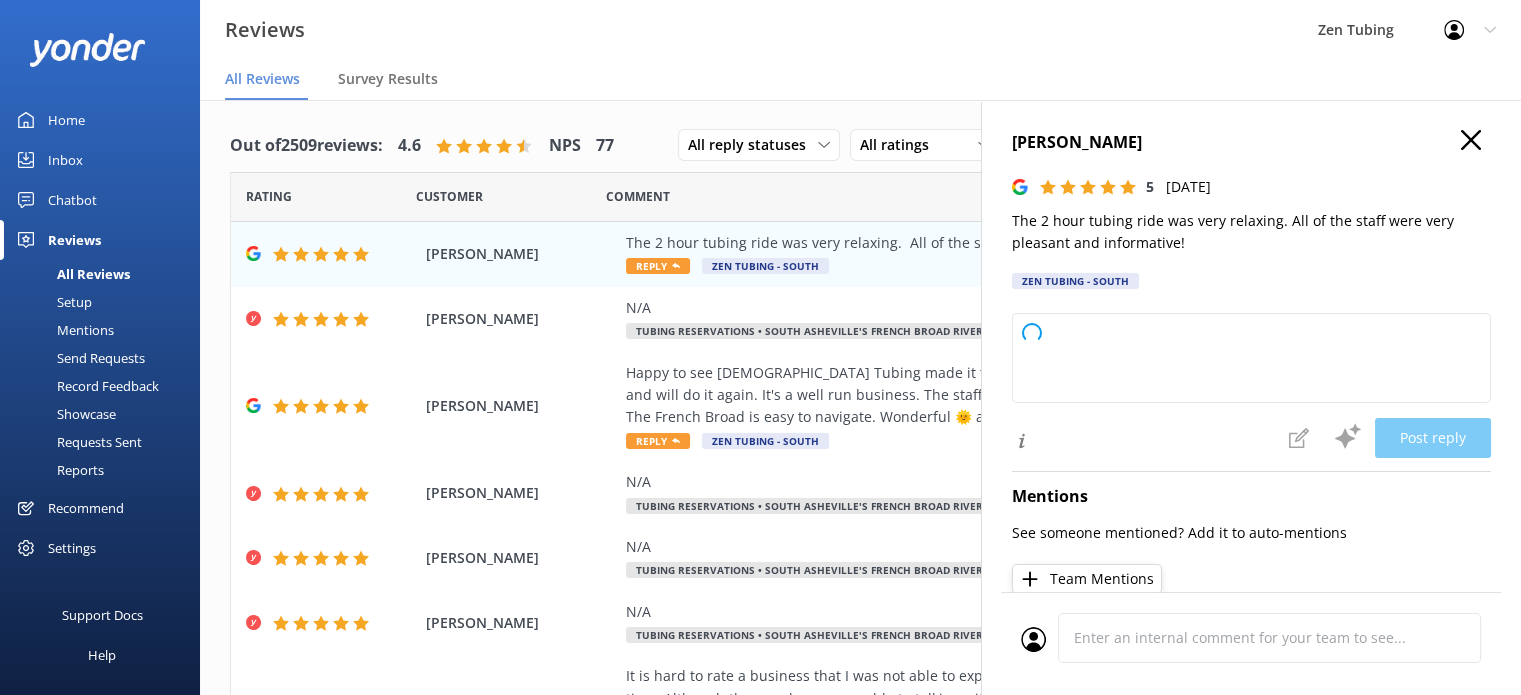 type on "Thank you so much for your wonderful feedback! We're delighted to hear you enjoyed the tubing ride and that our staff made your experience even better. We hope to welcome you back again soon!" 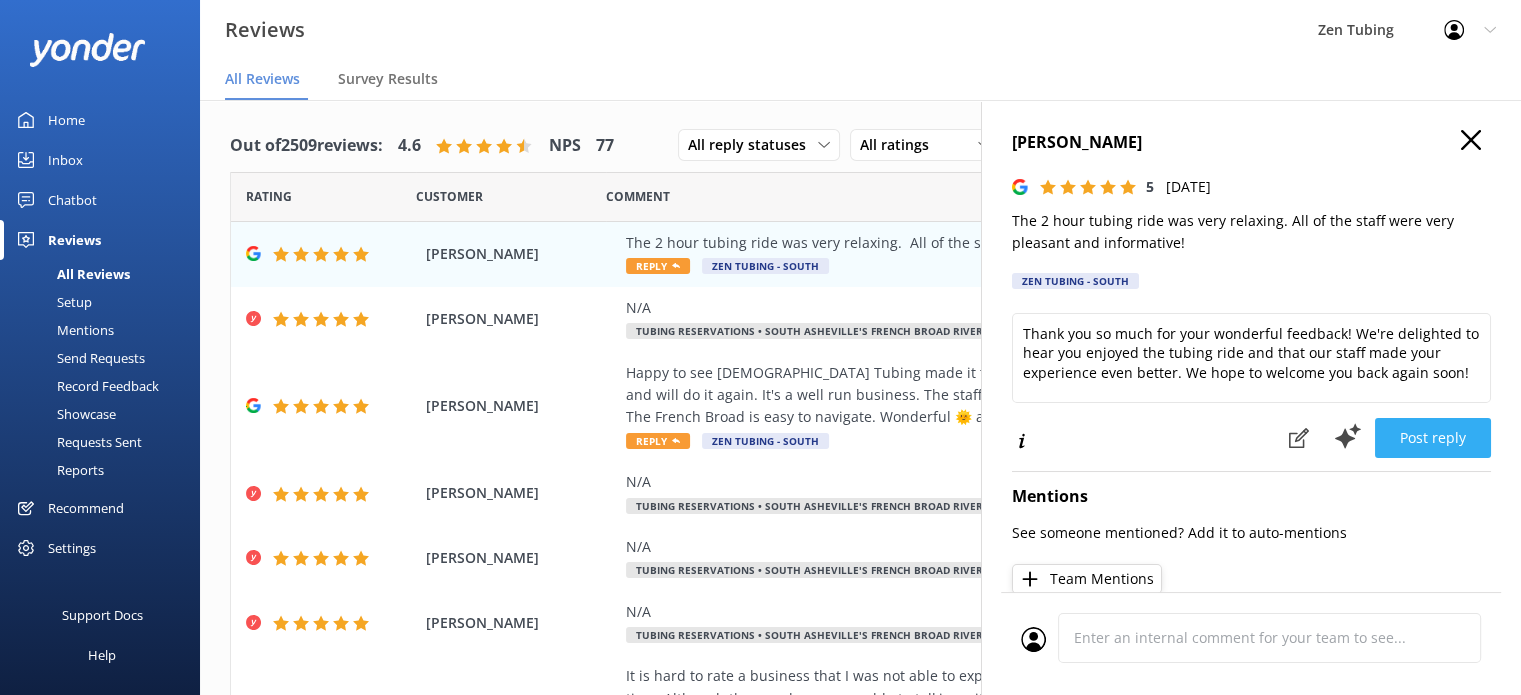 click on "Post reply" at bounding box center [1433, 438] 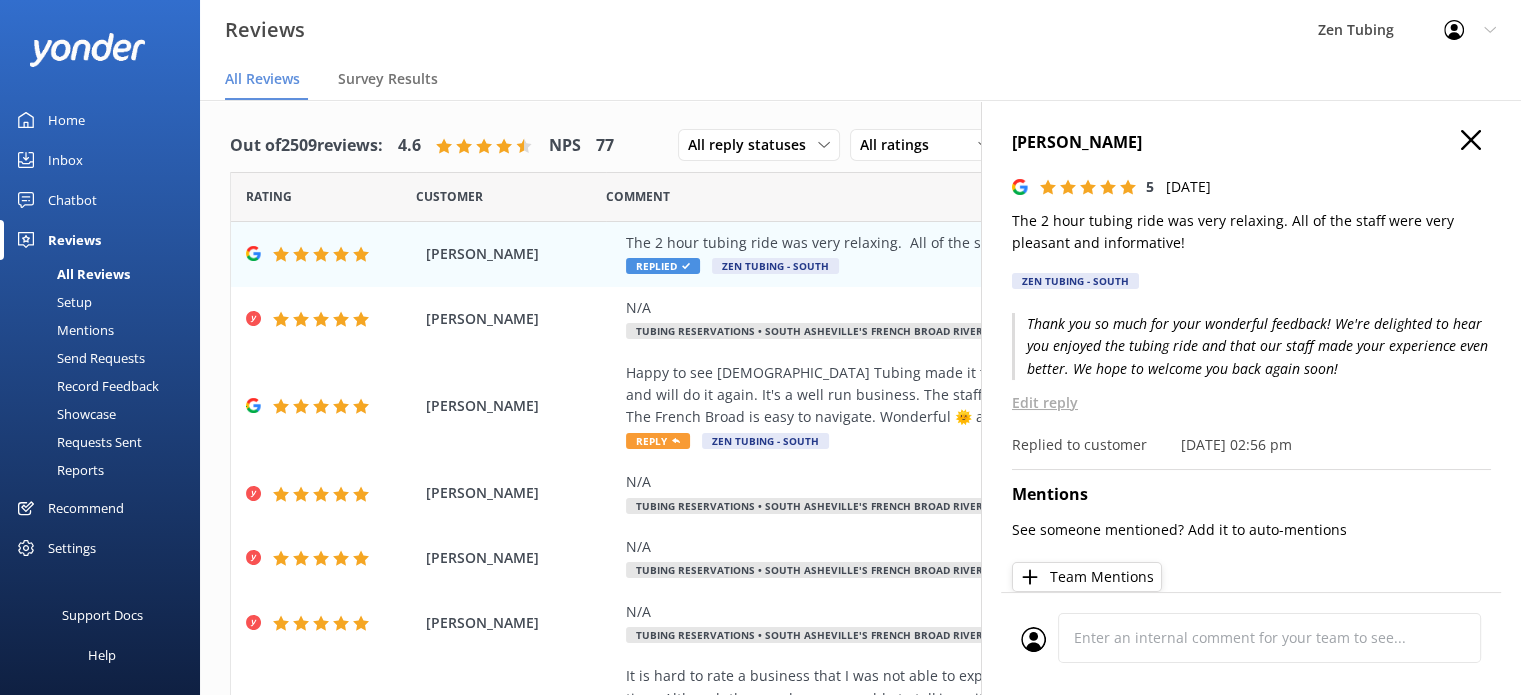 click 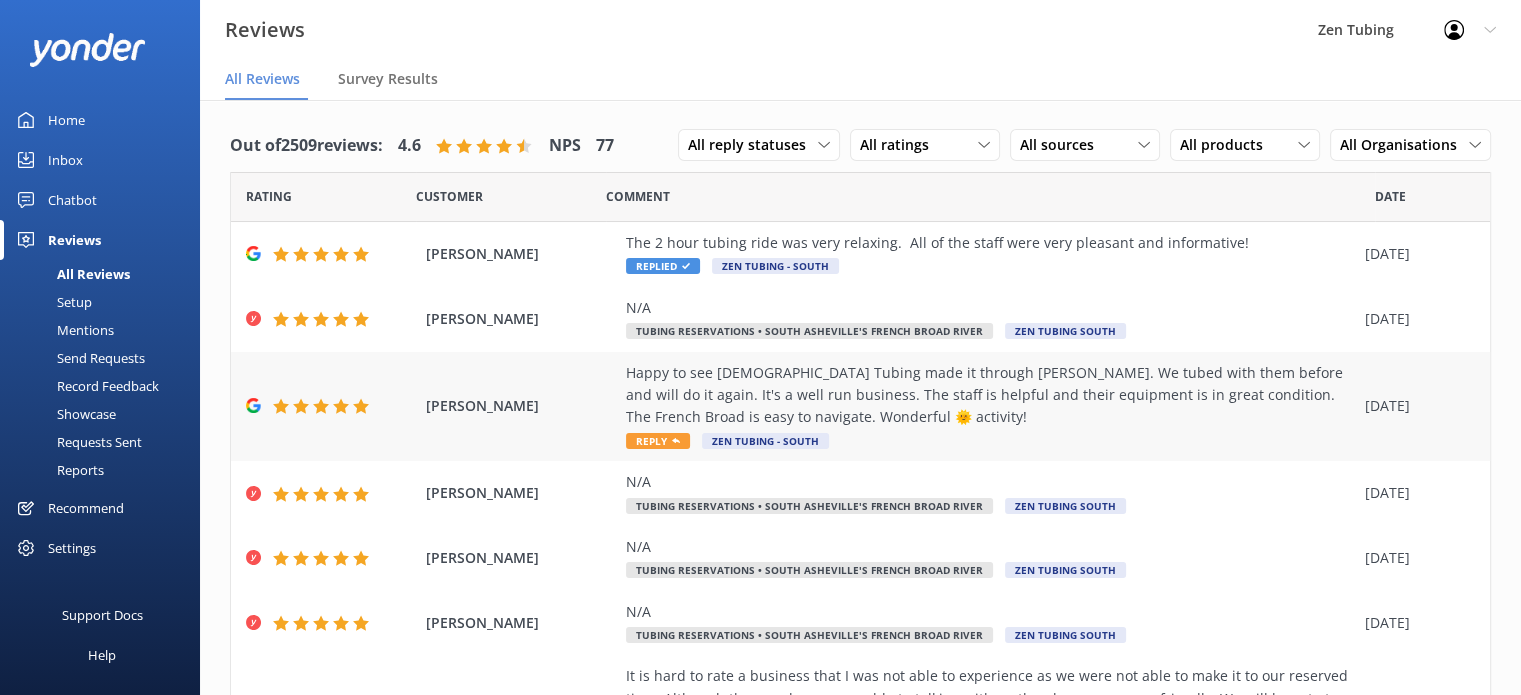 click 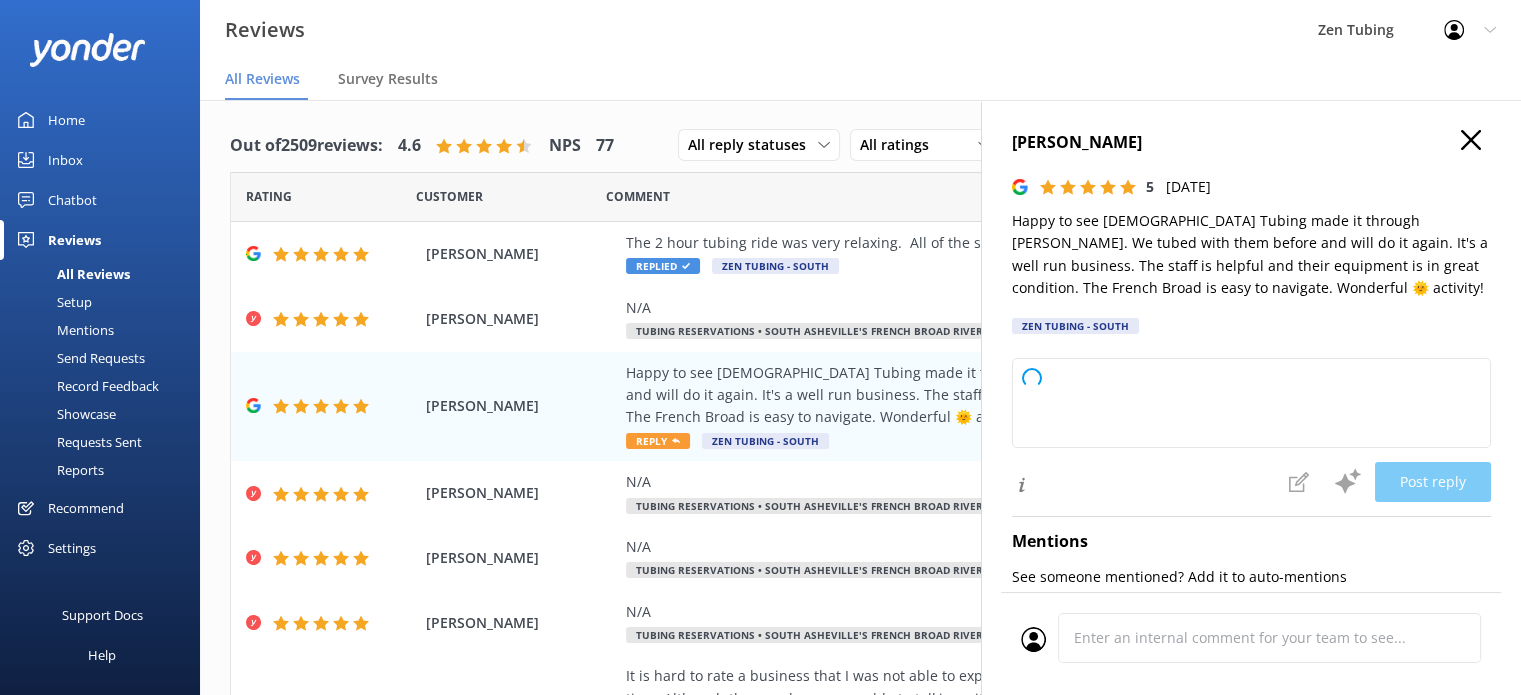 type on "Thank you so much for your kind words and support! We're glad you had a great experience and look forward to welcoming you back for more fun on the river. See you next time! 🌞" 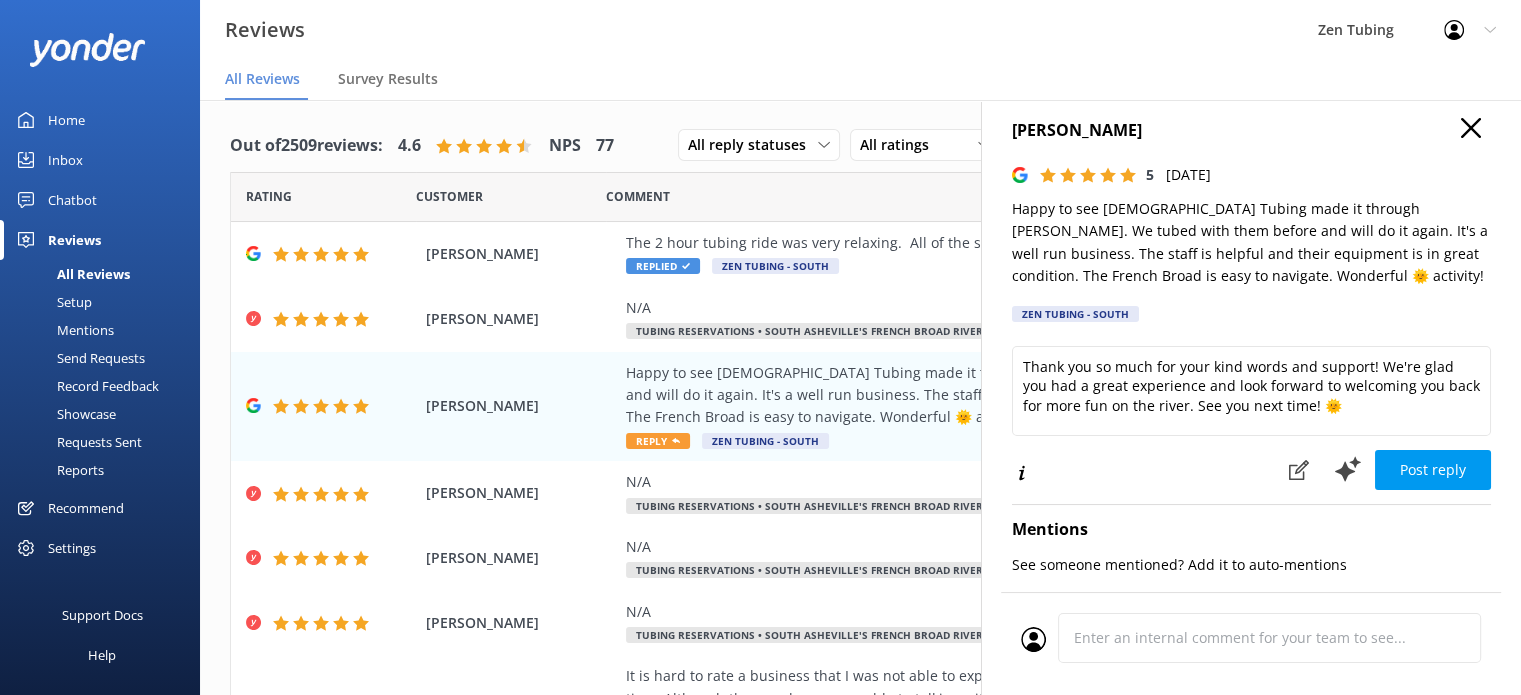 scroll, scrollTop: 12, scrollLeft: 0, axis: vertical 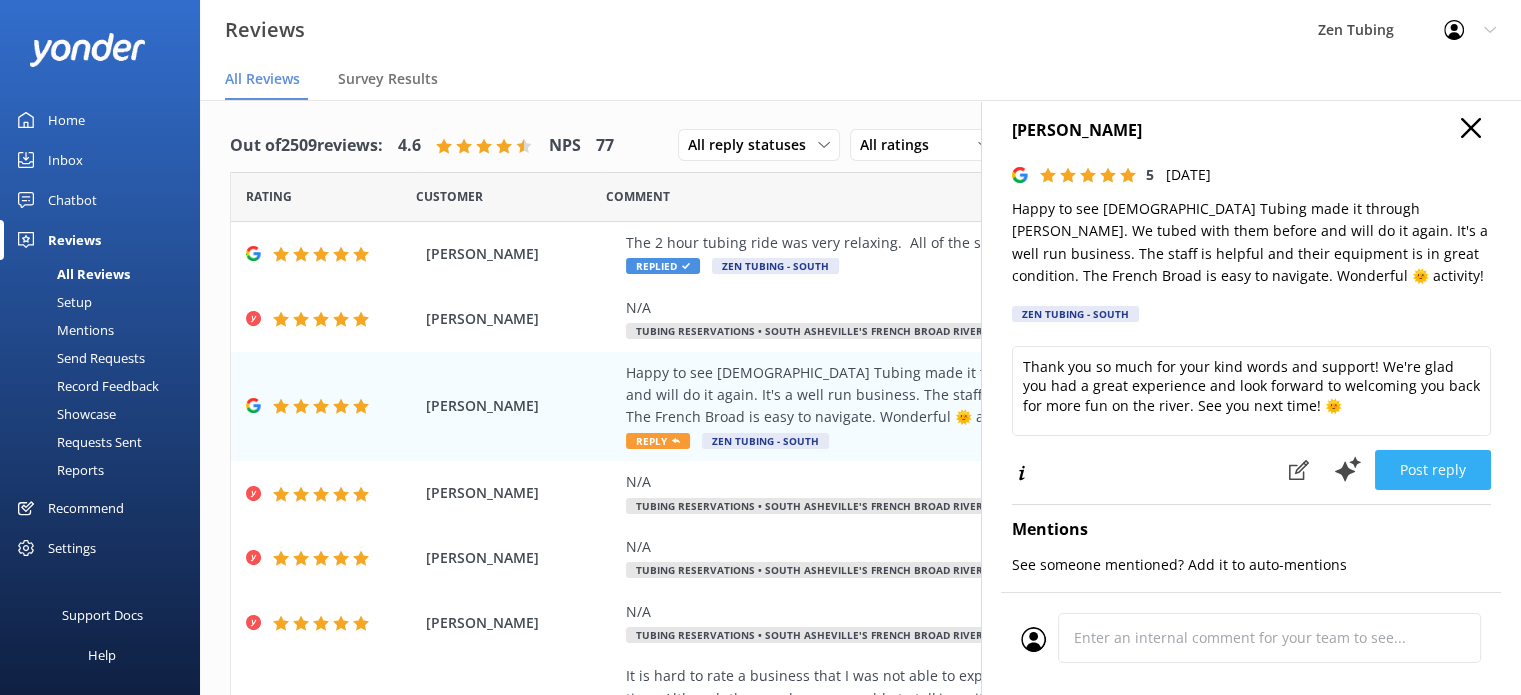 click on "Post reply" at bounding box center [1433, 470] 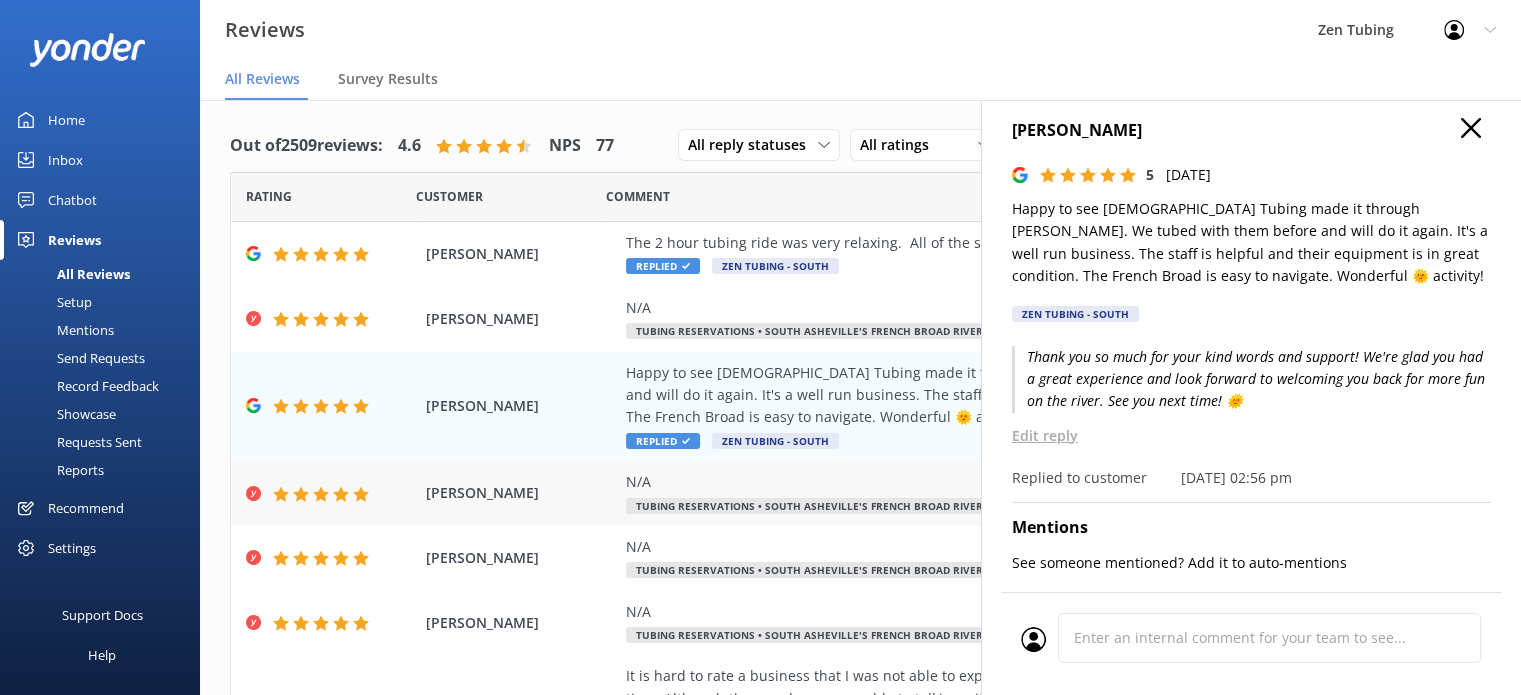 click on "N/A" at bounding box center [990, 482] 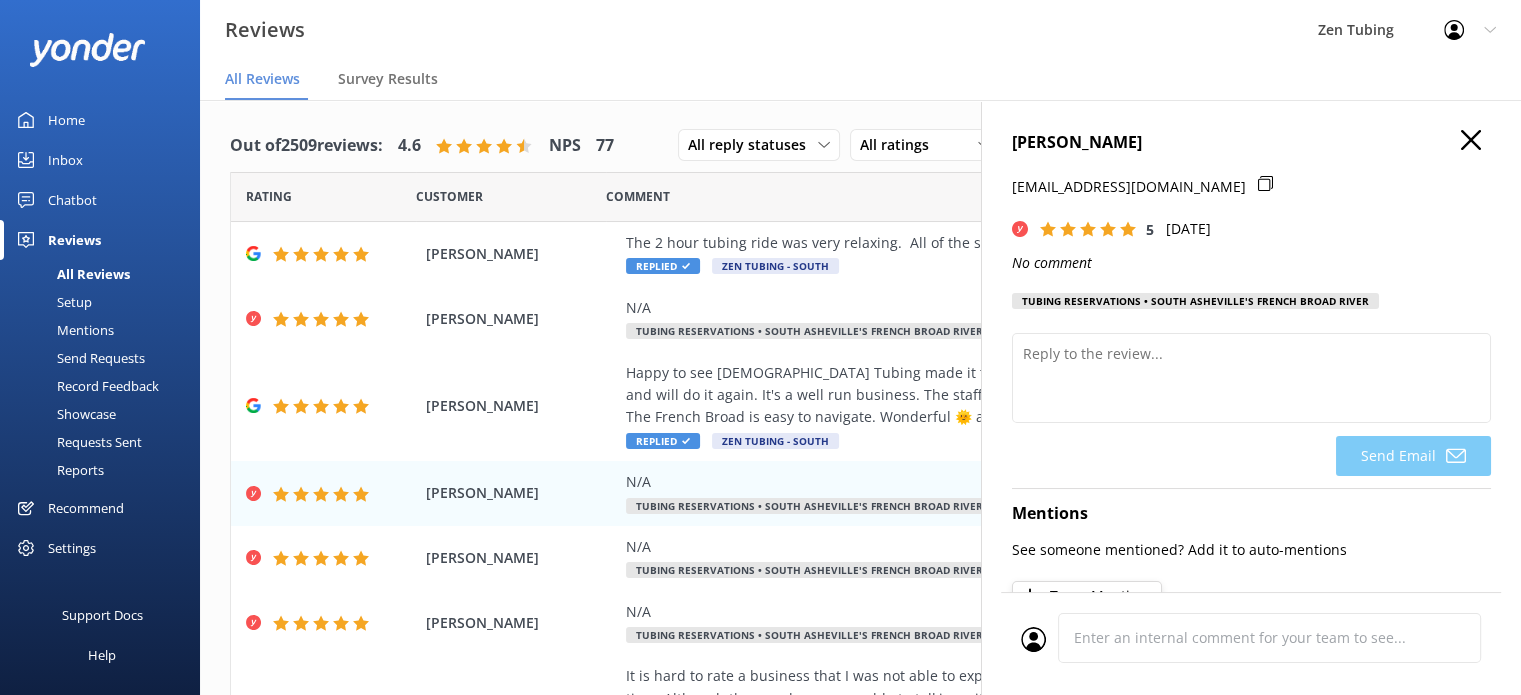 click 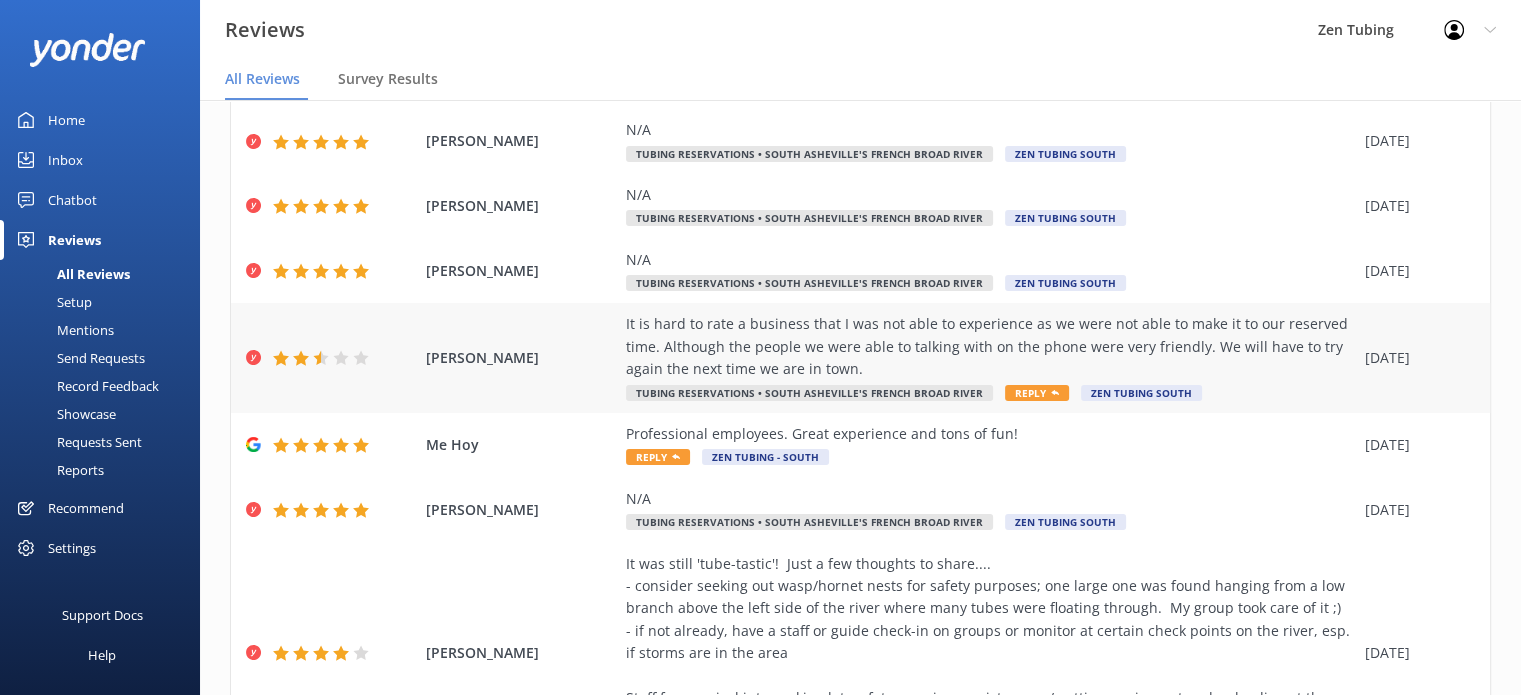 scroll, scrollTop: 356, scrollLeft: 0, axis: vertical 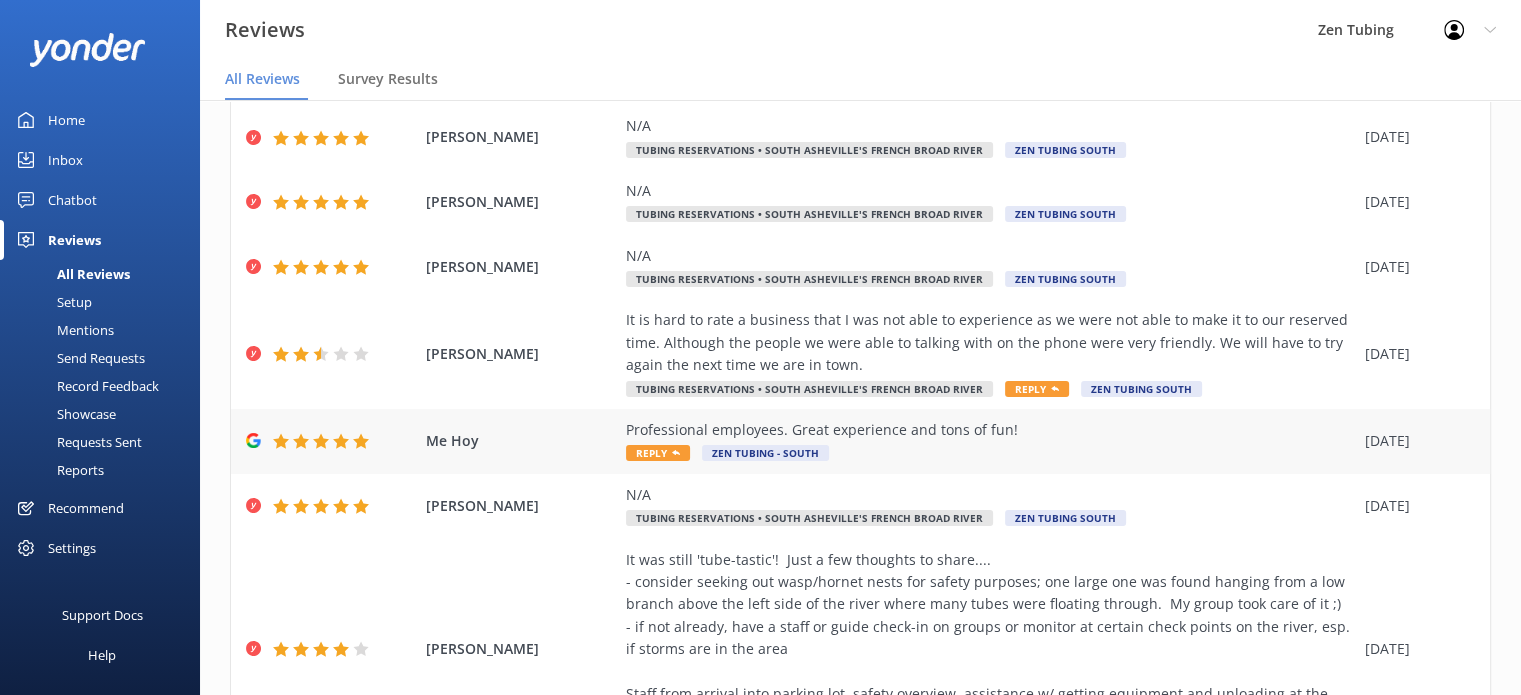 click on "Reply" at bounding box center (658, 453) 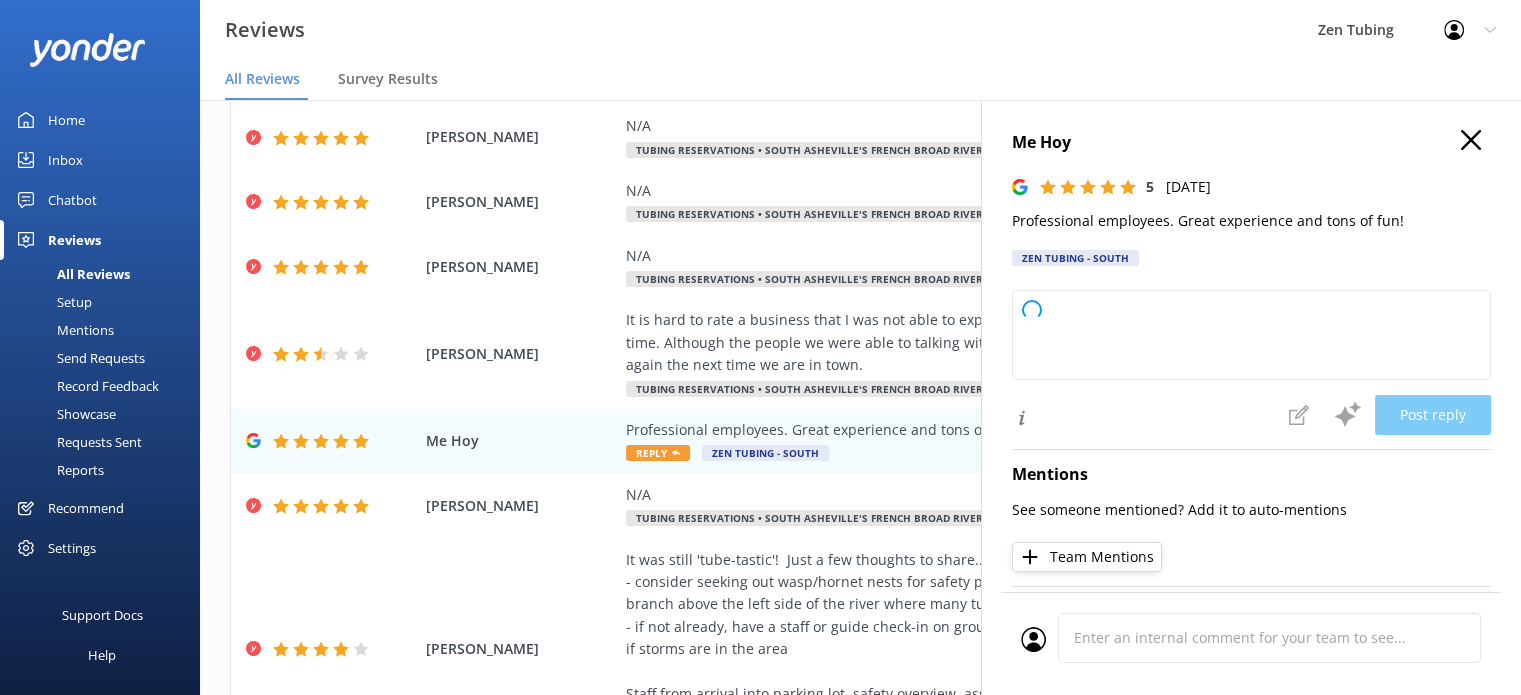 type on "Thank you so much for your wonderful review! We're thrilled to hear you had a great time and appreciated our team's professionalism. We hope to welcome you back again soon!" 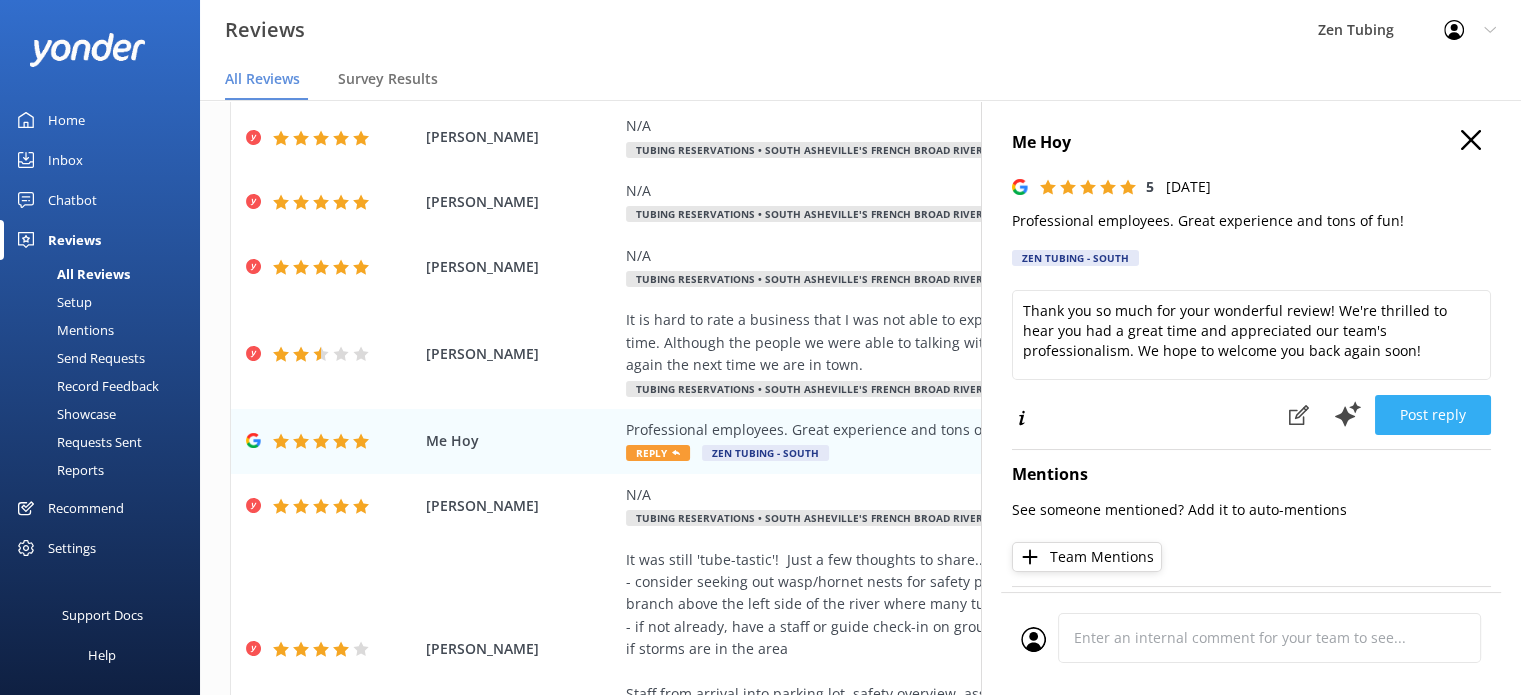 click on "Post reply" at bounding box center [1433, 415] 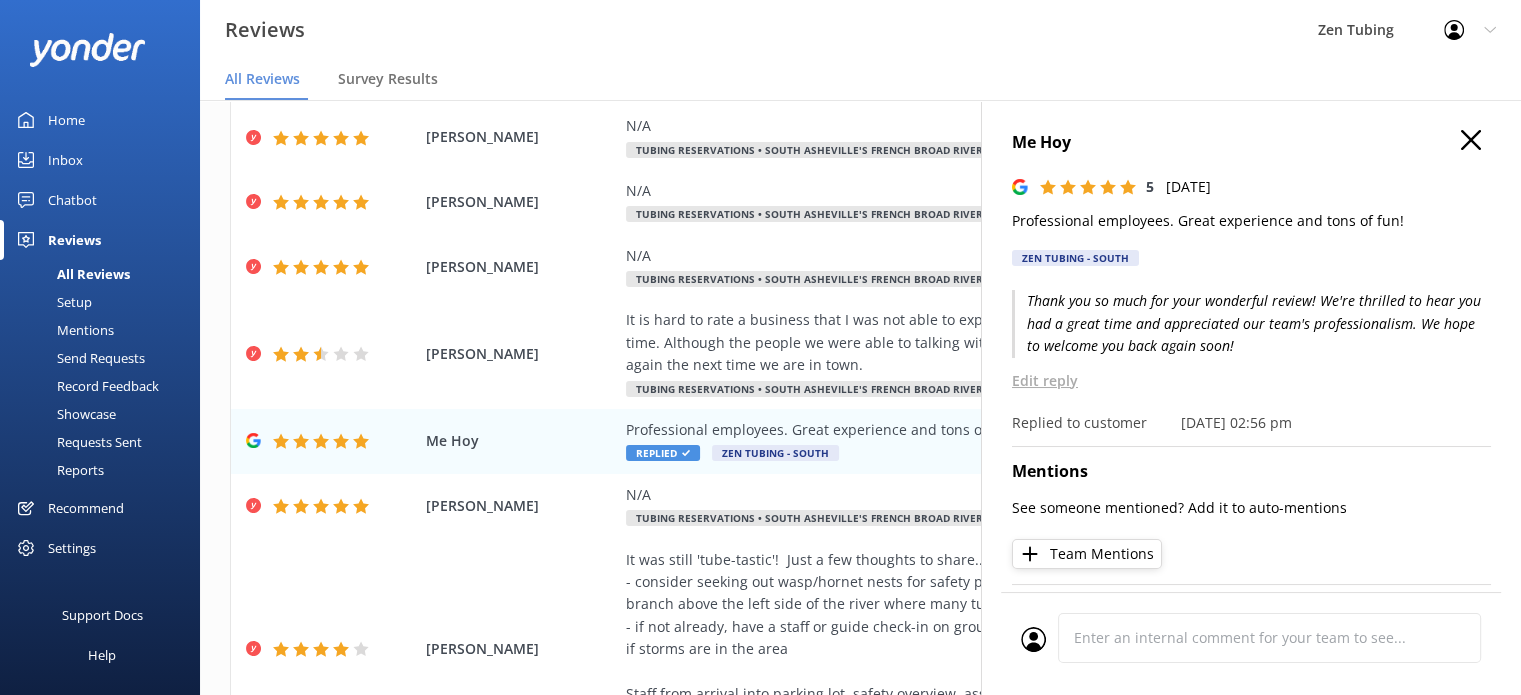 click 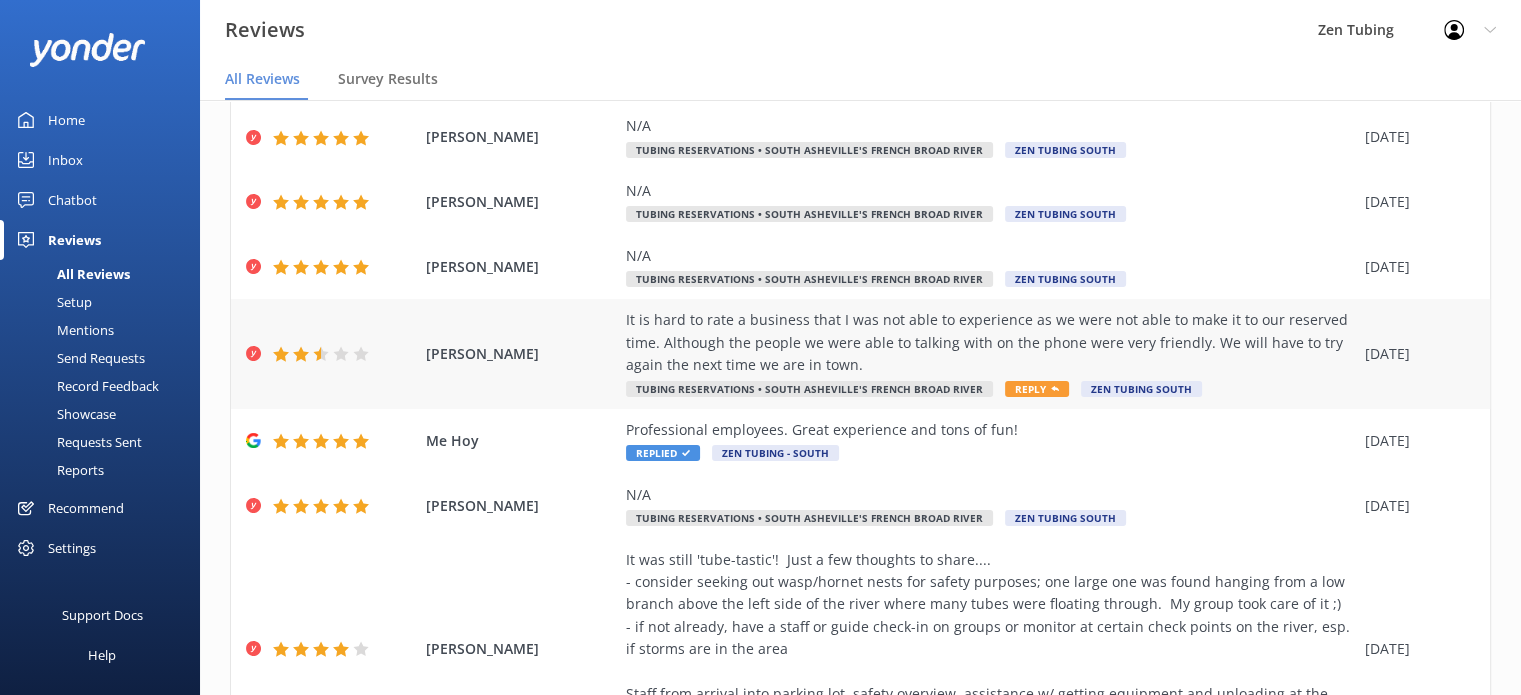 scroll, scrollTop: 248, scrollLeft: 0, axis: vertical 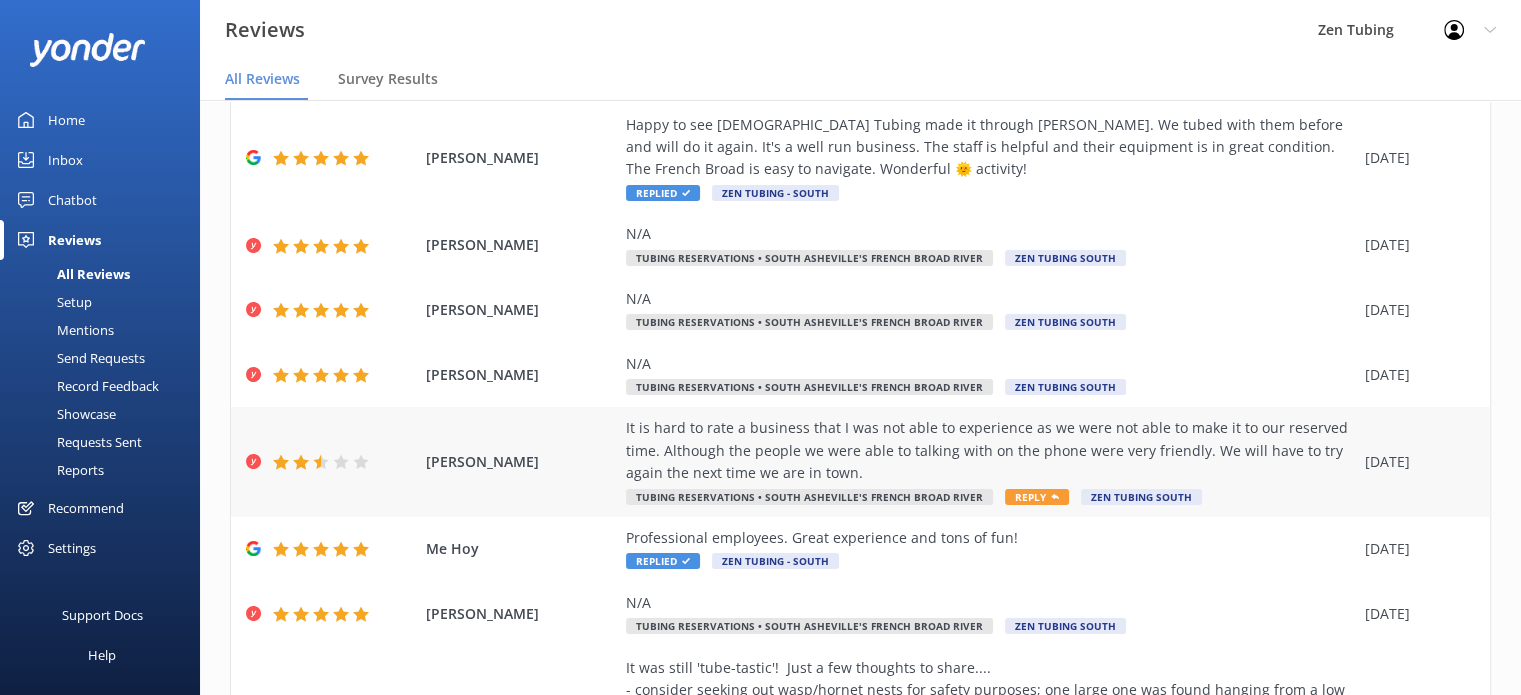 click on "Reply" at bounding box center [1037, 497] 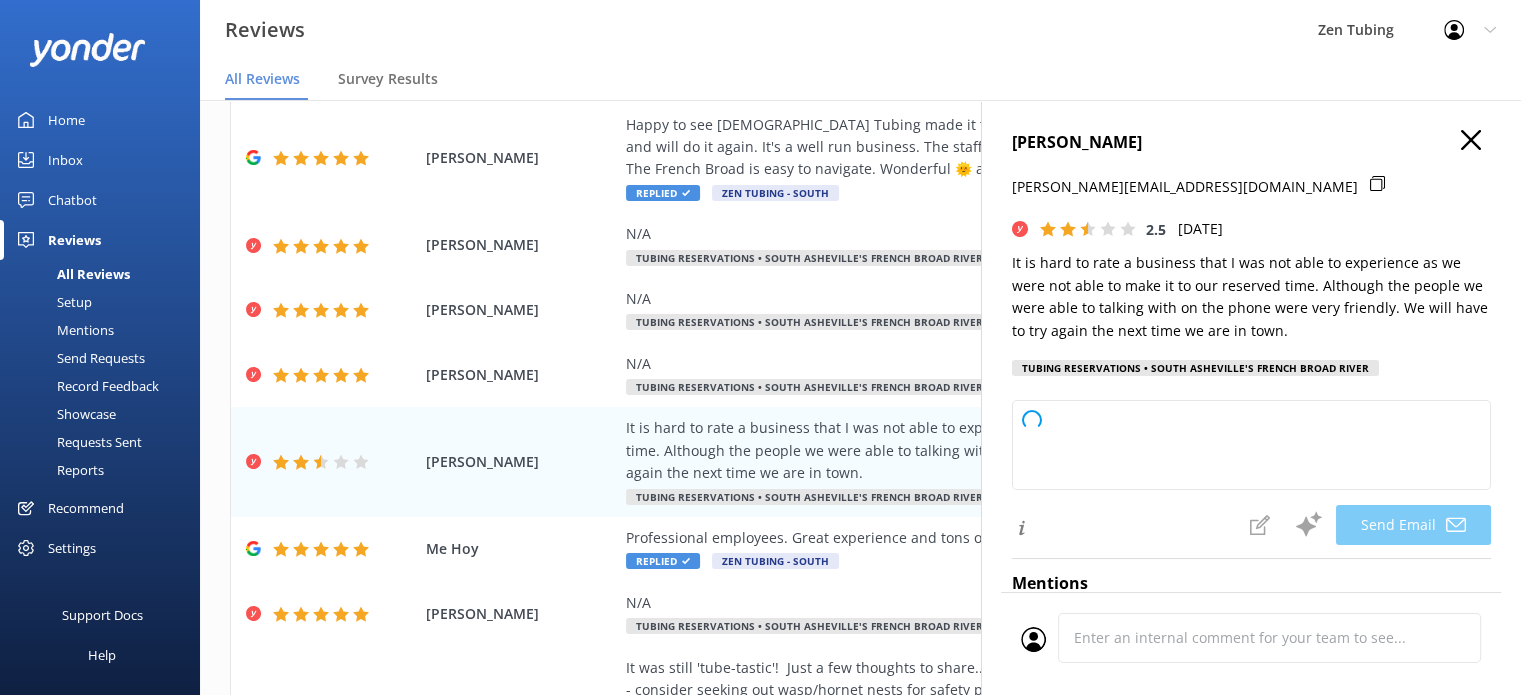 type on "Hi Sherrie, thank you for your feedback! We’re sorry you weren’t able to make it this time, but we appreciate your kind words about our team. We look forward to welcoming you on your next visit to town!" 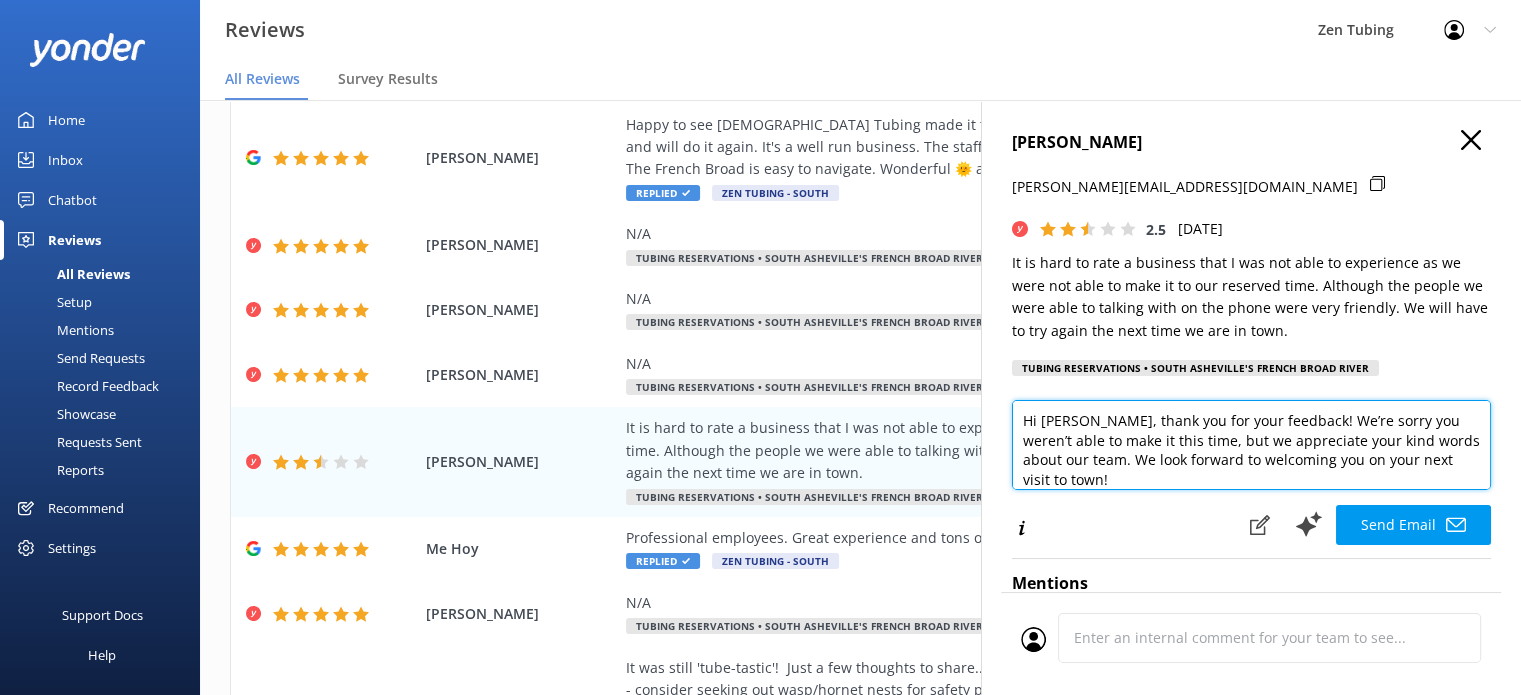 click on "Hi Sherrie, thank you for your feedback! We’re sorry you weren’t able to make it this time, but we appreciate your kind words about our team. We look forward to welcoming you on your next visit to town!" at bounding box center (1251, 445) 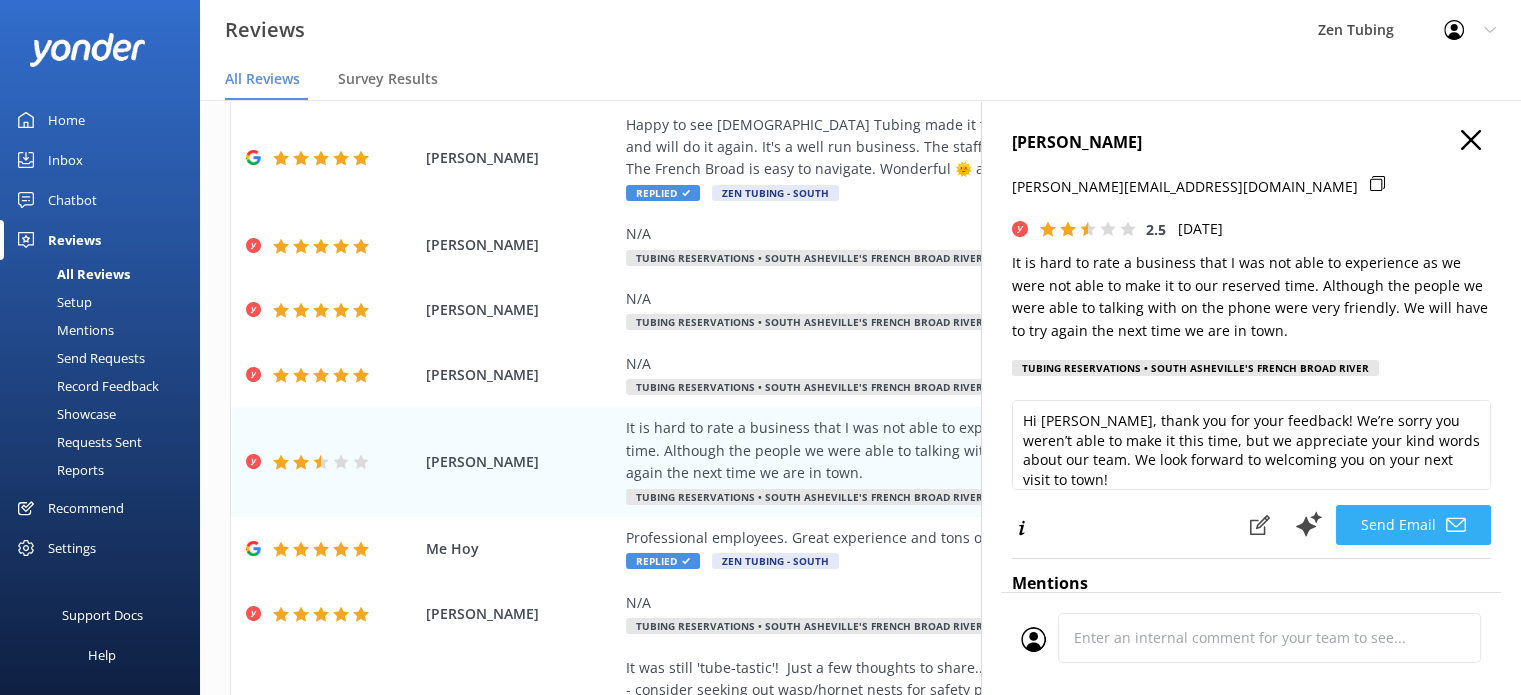 click on "Send Email" at bounding box center (1413, 525) 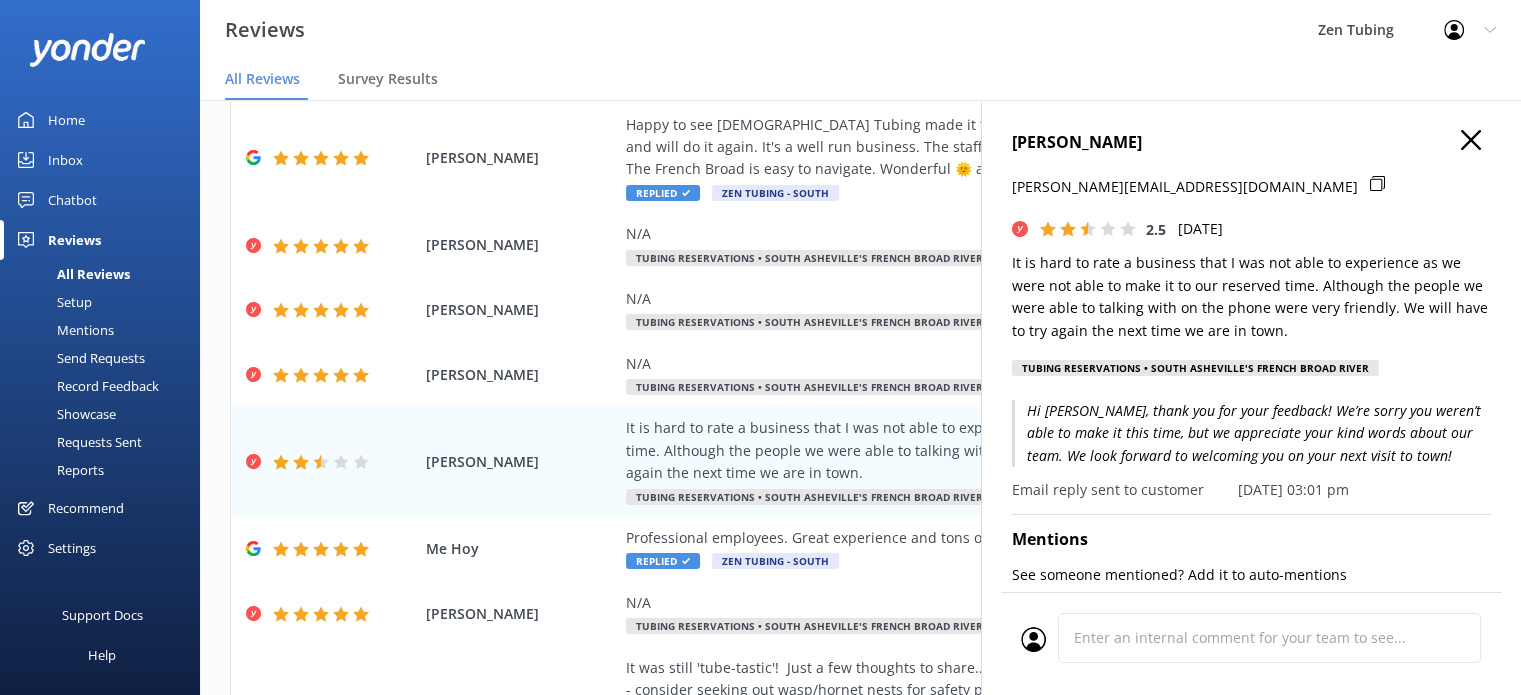 click 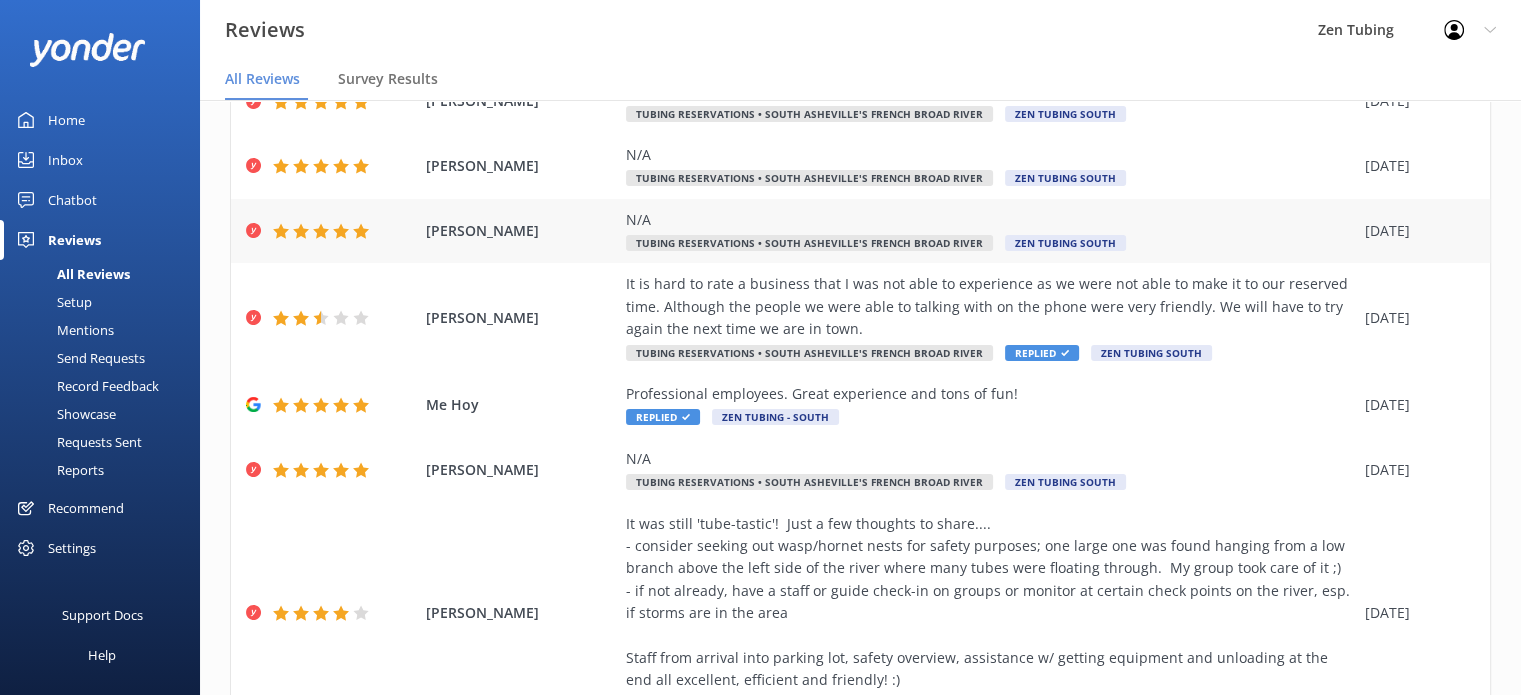 scroll, scrollTop: 398, scrollLeft: 0, axis: vertical 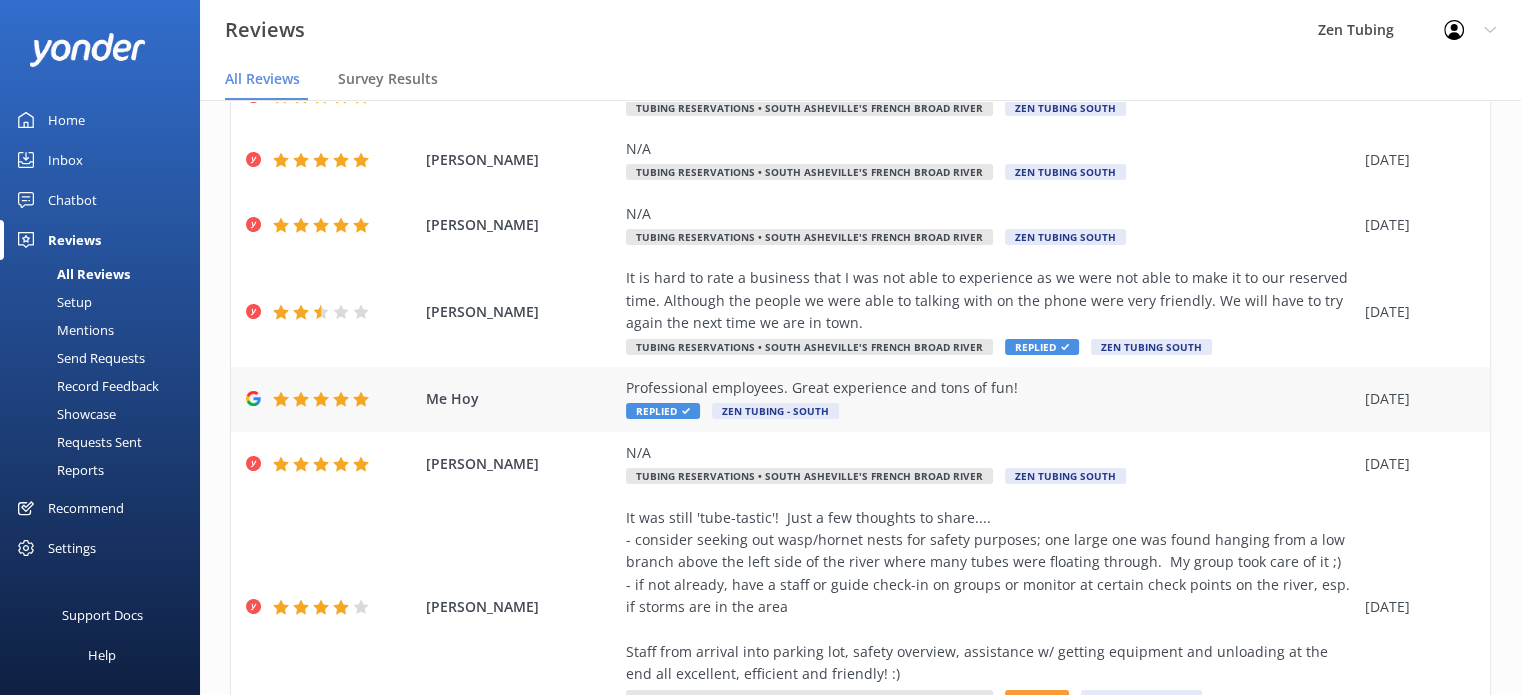 click on "Replied" at bounding box center [663, 411] 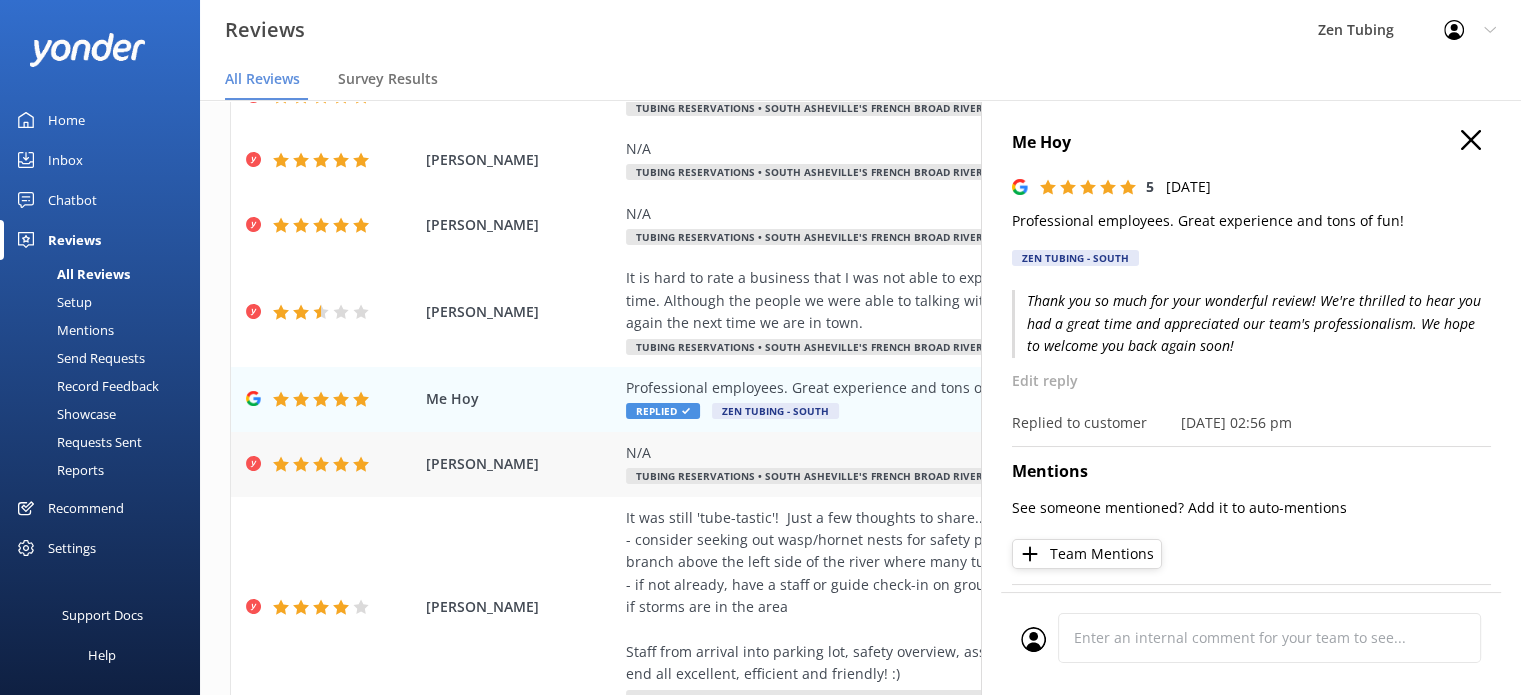 click on "Melissa hoyos N/A Tubing Reservations • South Asheville's French Broad River Zen Tubing South 22 Jul 2025" at bounding box center (860, 464) 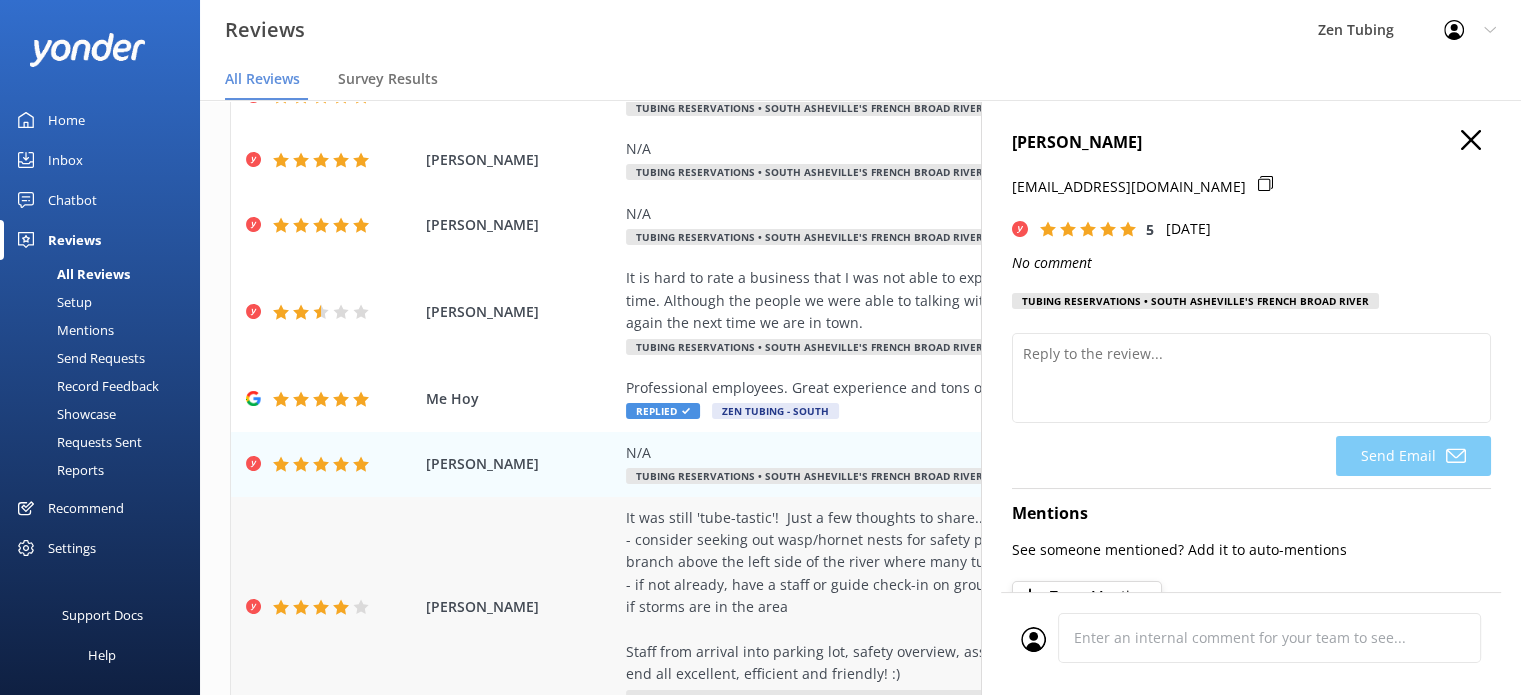 scroll, scrollTop: 487, scrollLeft: 0, axis: vertical 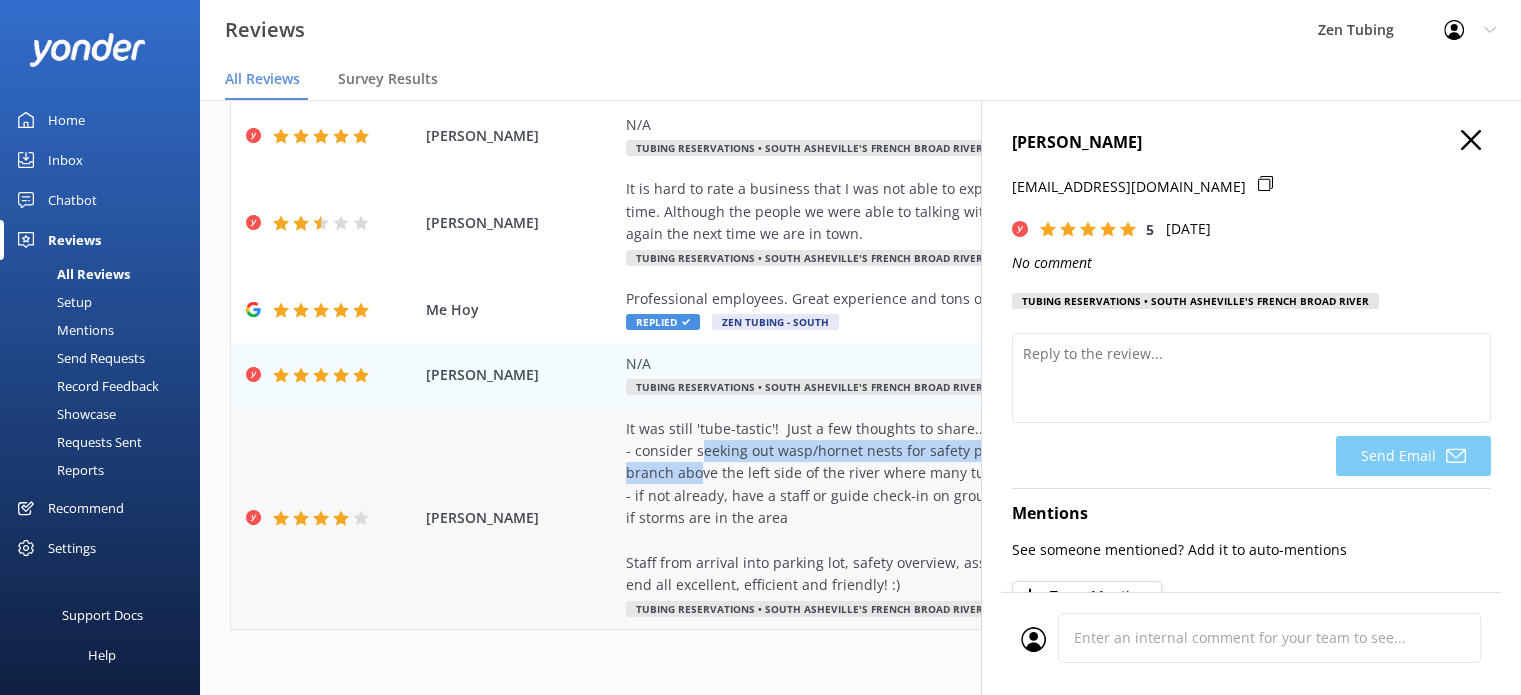 drag, startPoint x: 850, startPoint y: 501, endPoint x: 702, endPoint y: 463, distance: 152.80052 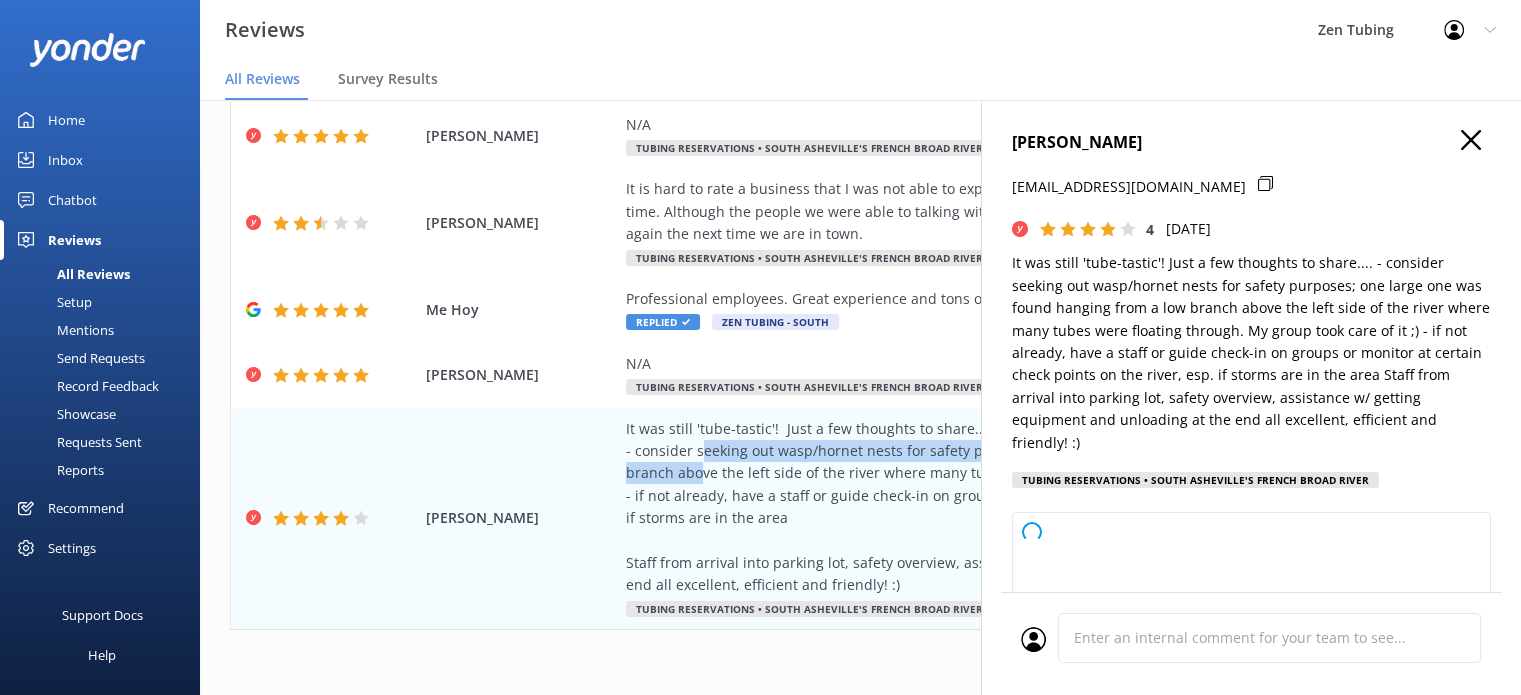click 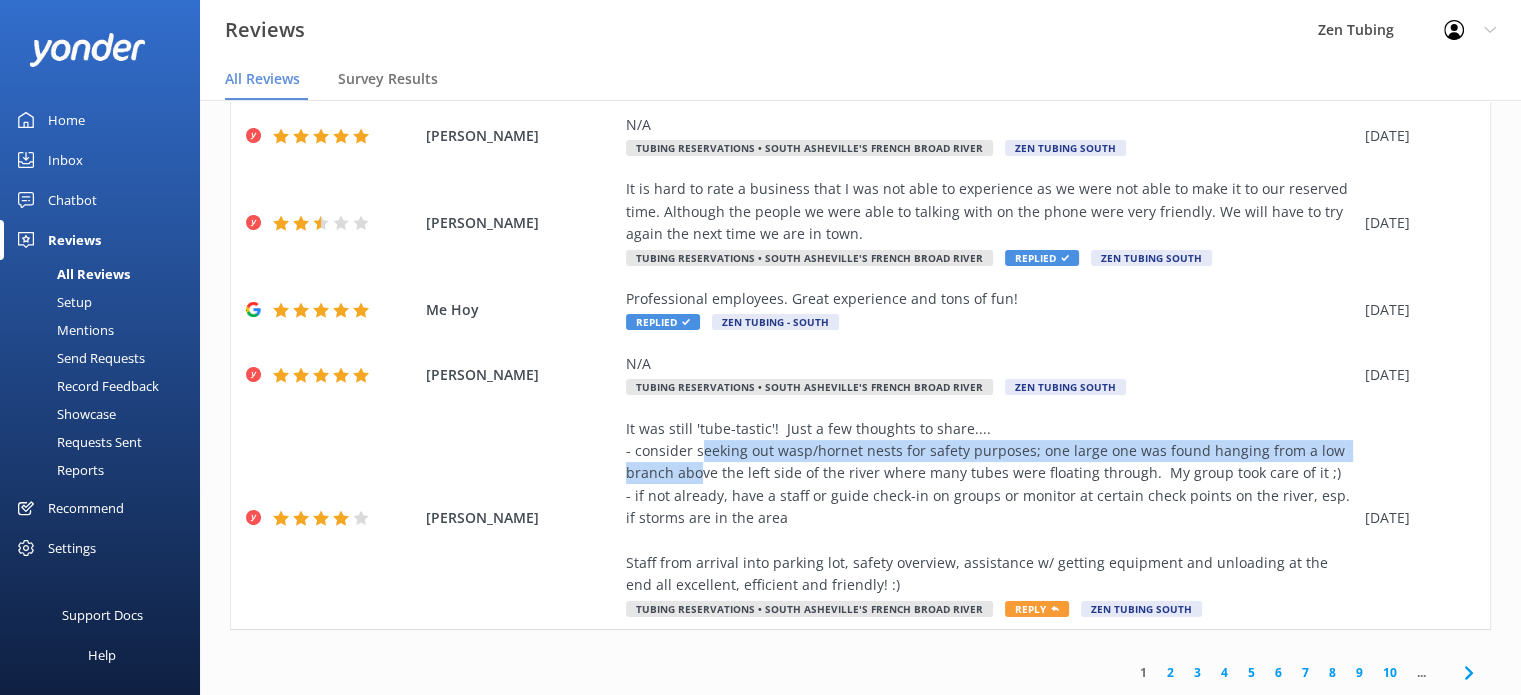 click on "2" at bounding box center (1170, 672) 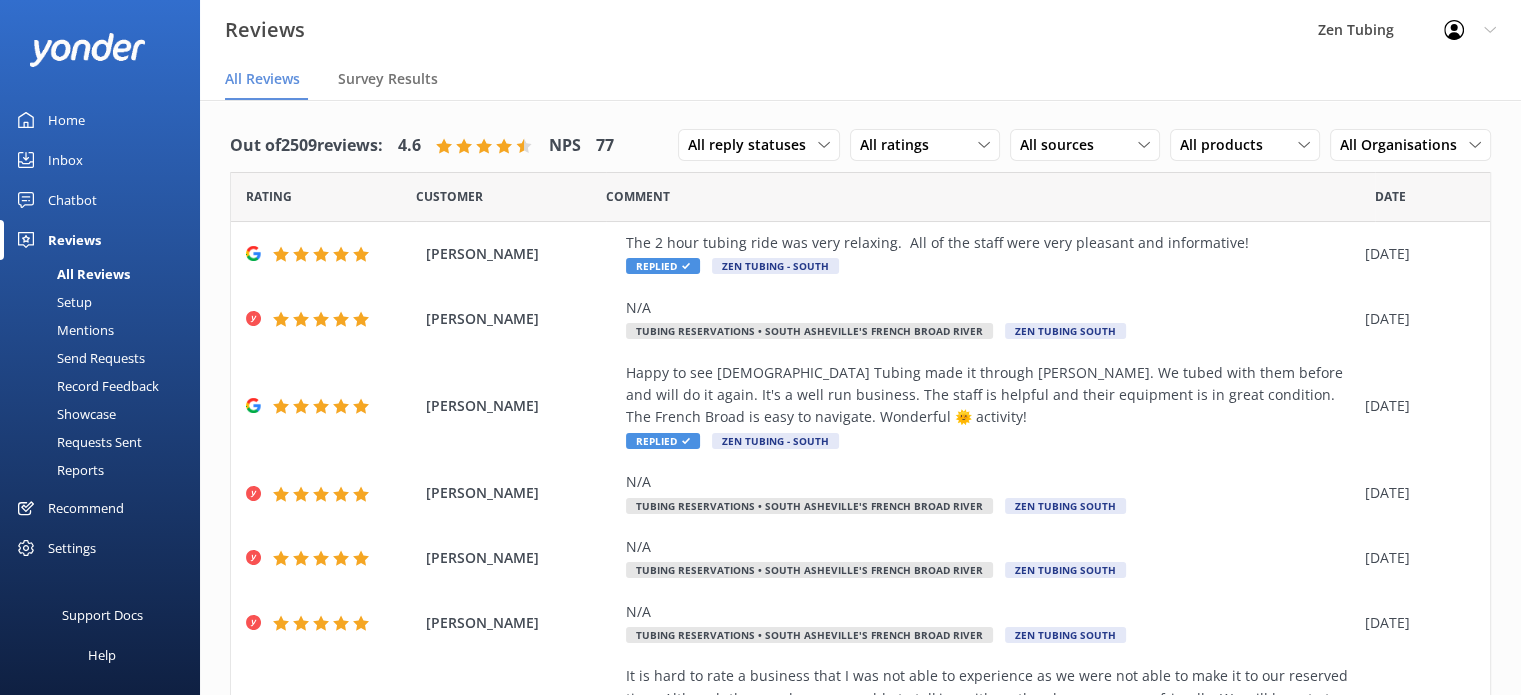 scroll, scrollTop: 487, scrollLeft: 0, axis: vertical 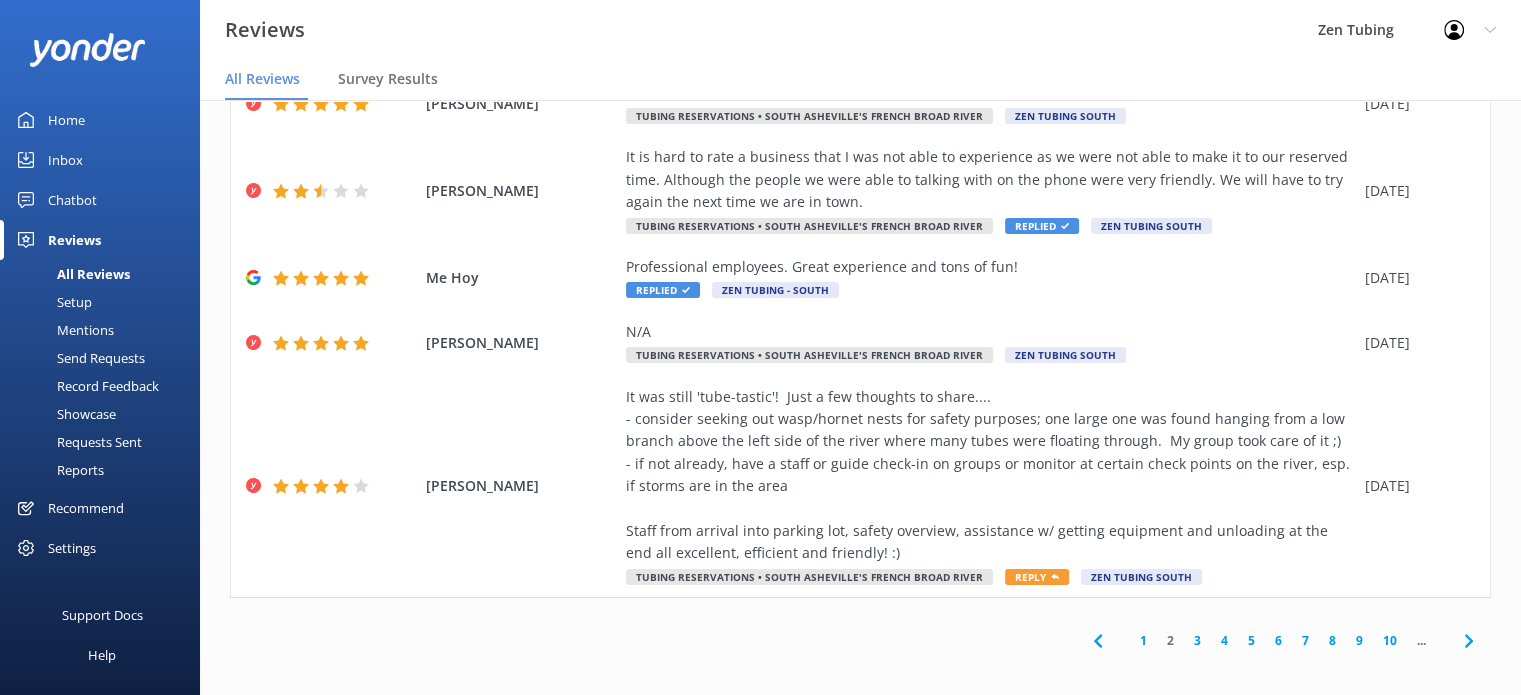 click on "1 2 3 4 5 6 7 8 9 10 ..." at bounding box center [860, 640] 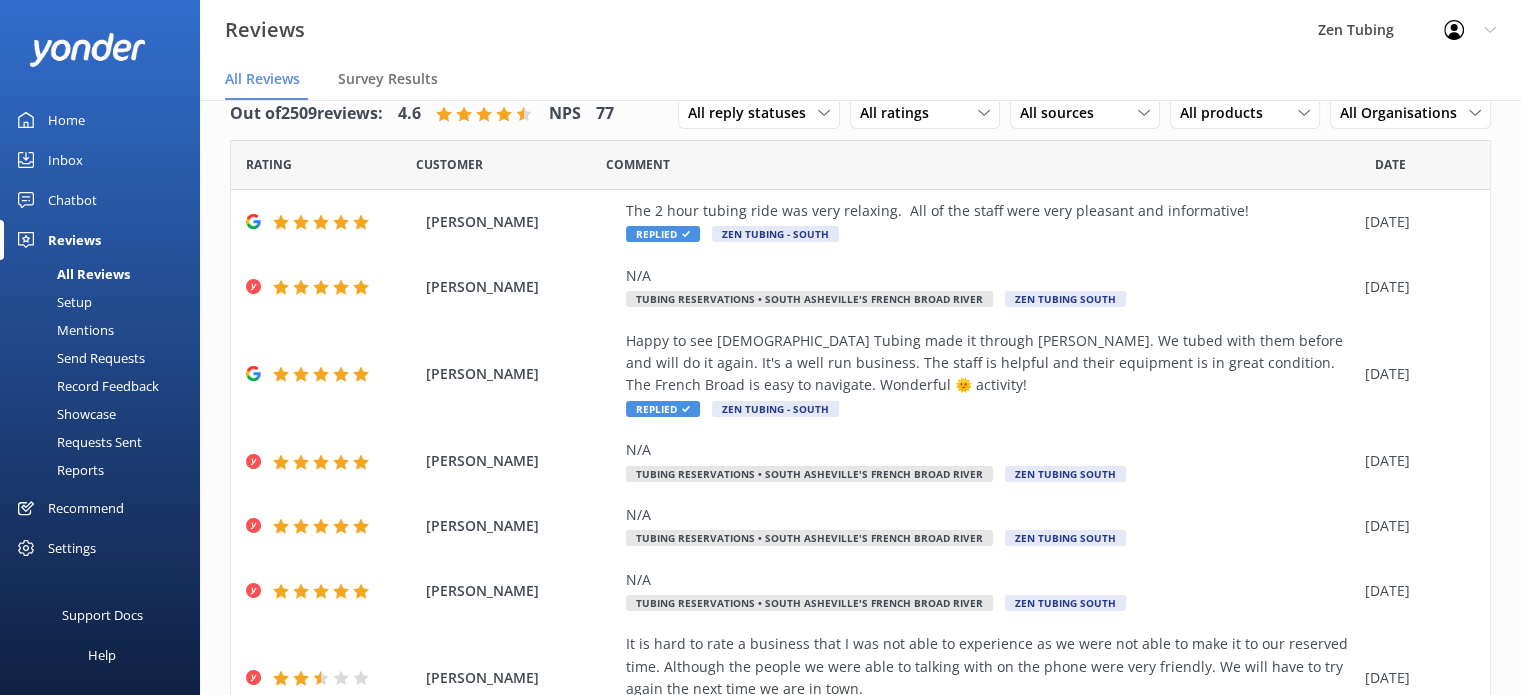 scroll, scrollTop: 487, scrollLeft: 0, axis: vertical 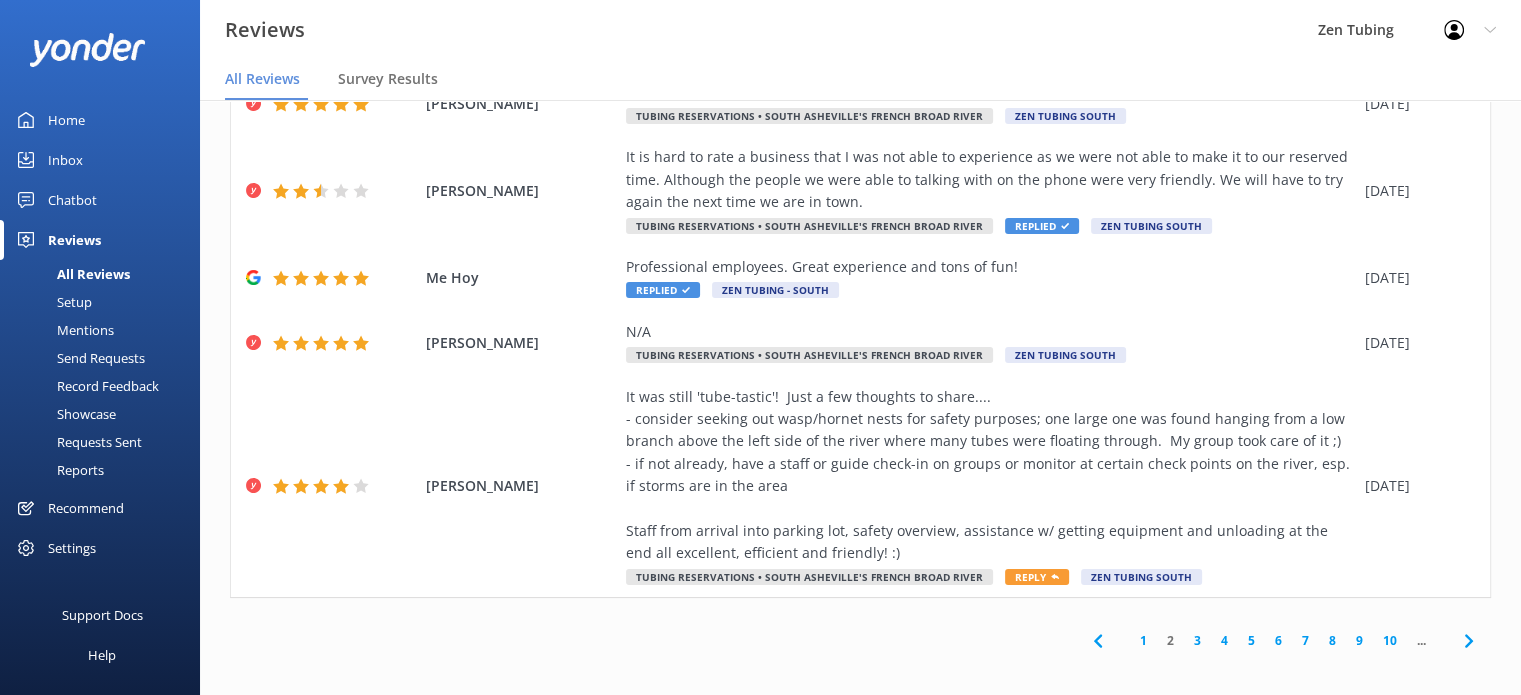 click on "3" at bounding box center (1197, 640) 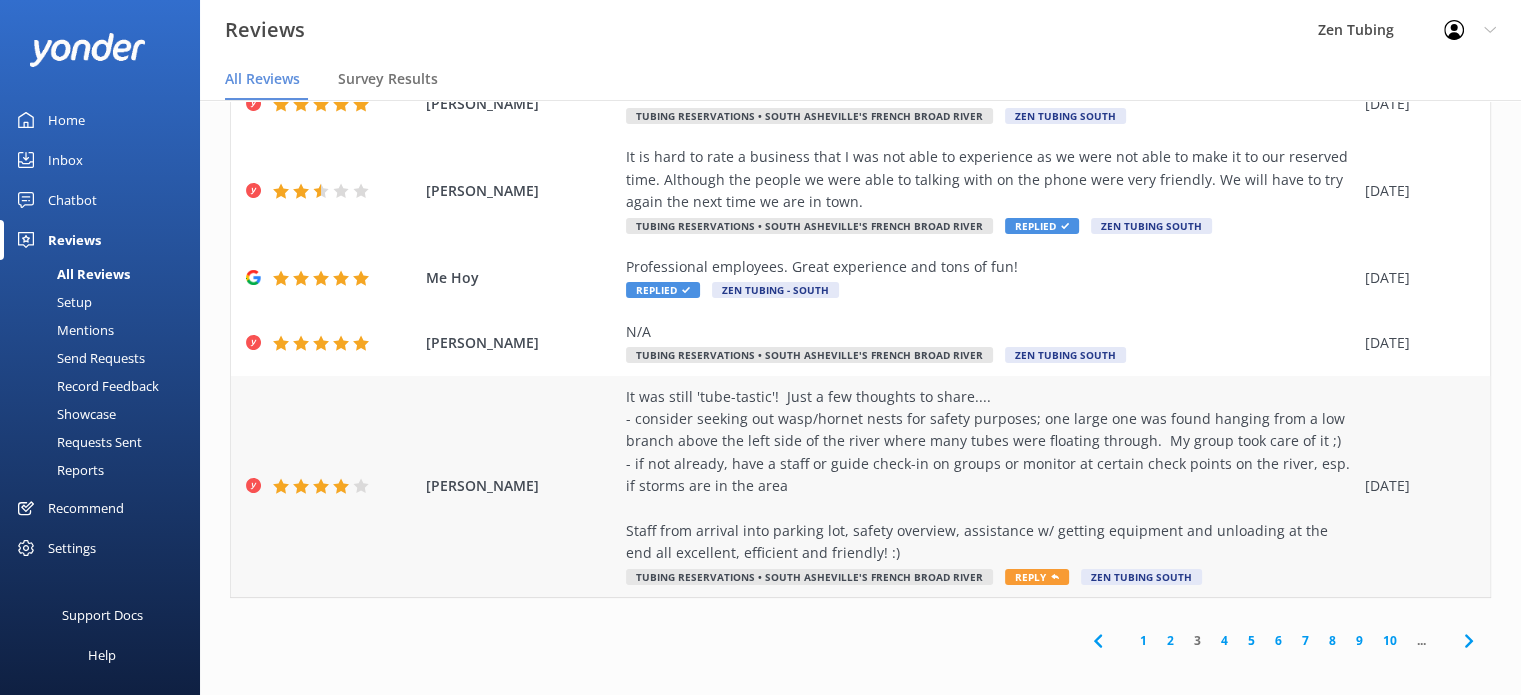 scroll, scrollTop: 0, scrollLeft: 0, axis: both 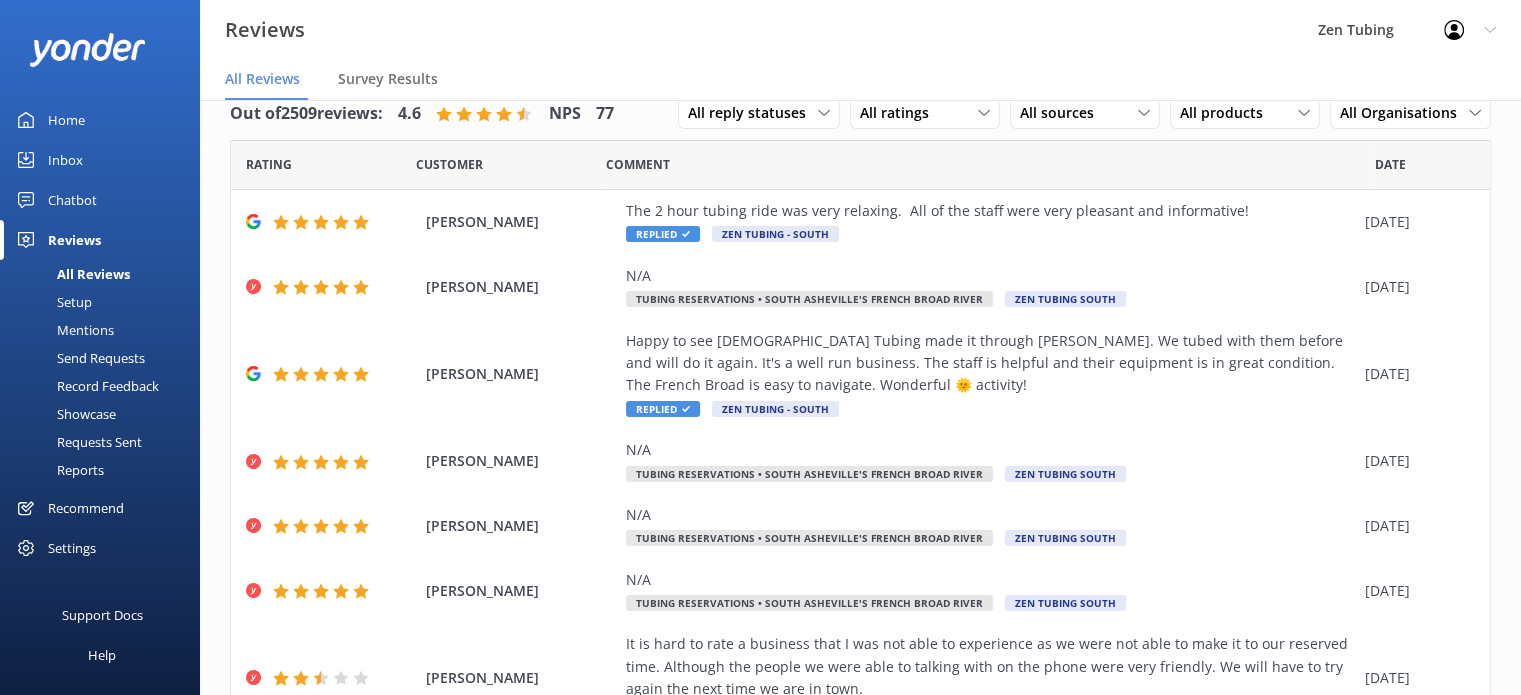 click on "Mentions" at bounding box center (63, 330) 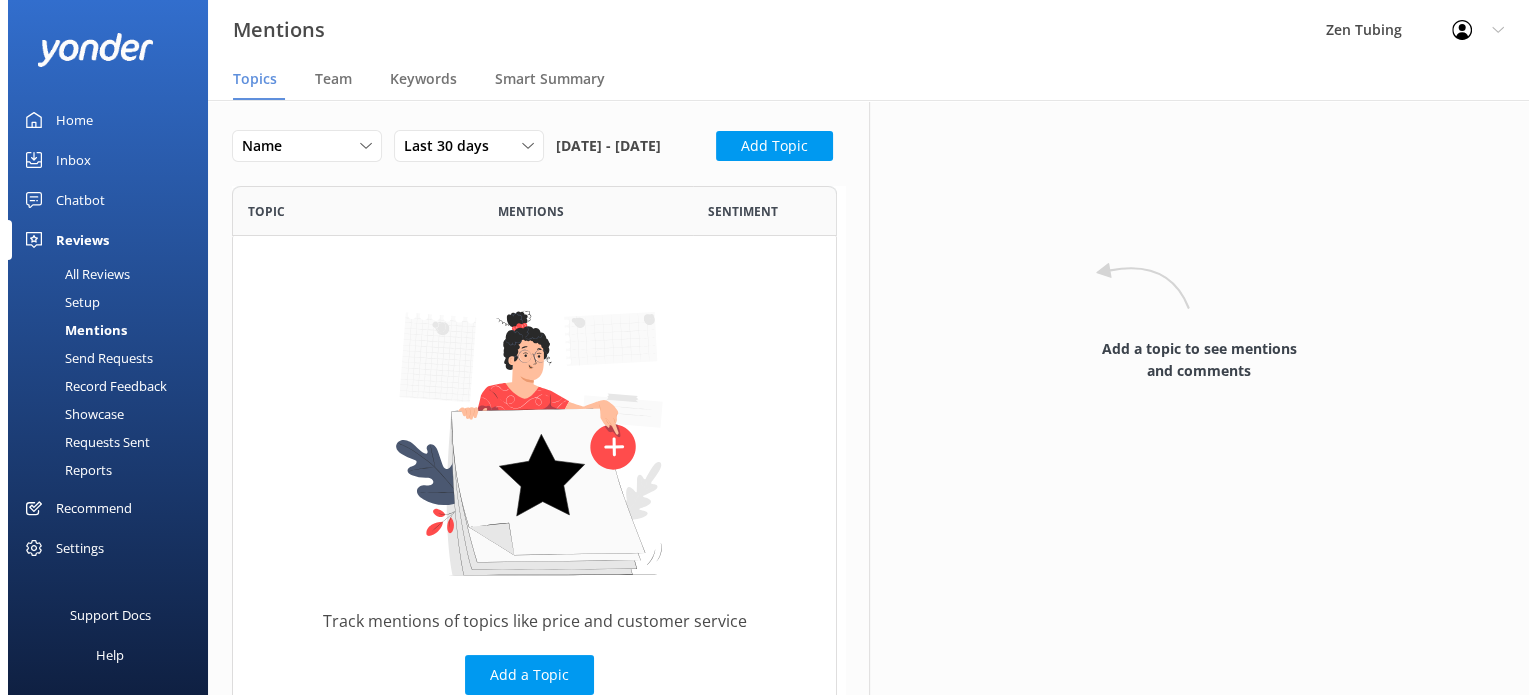 scroll, scrollTop: 0, scrollLeft: 0, axis: both 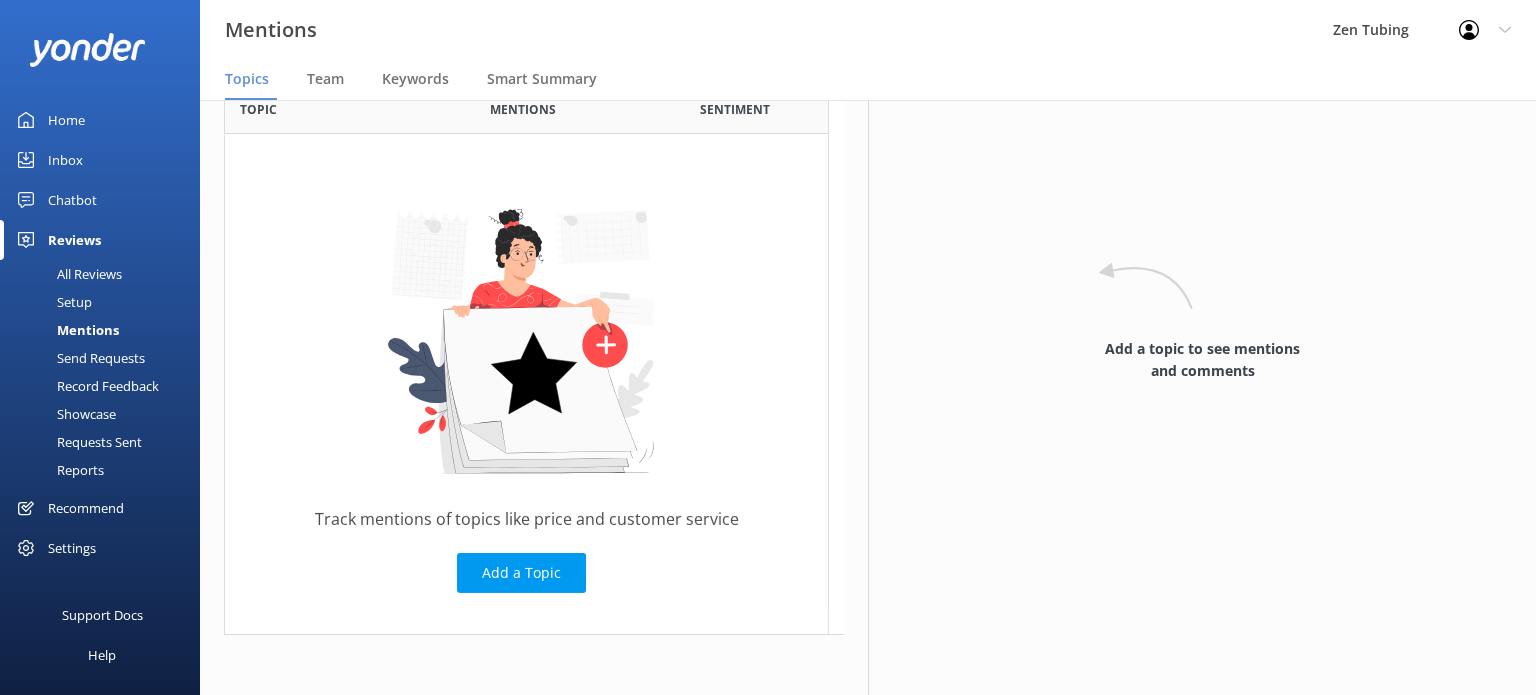 click on "Record Feedback" at bounding box center (85, 386) 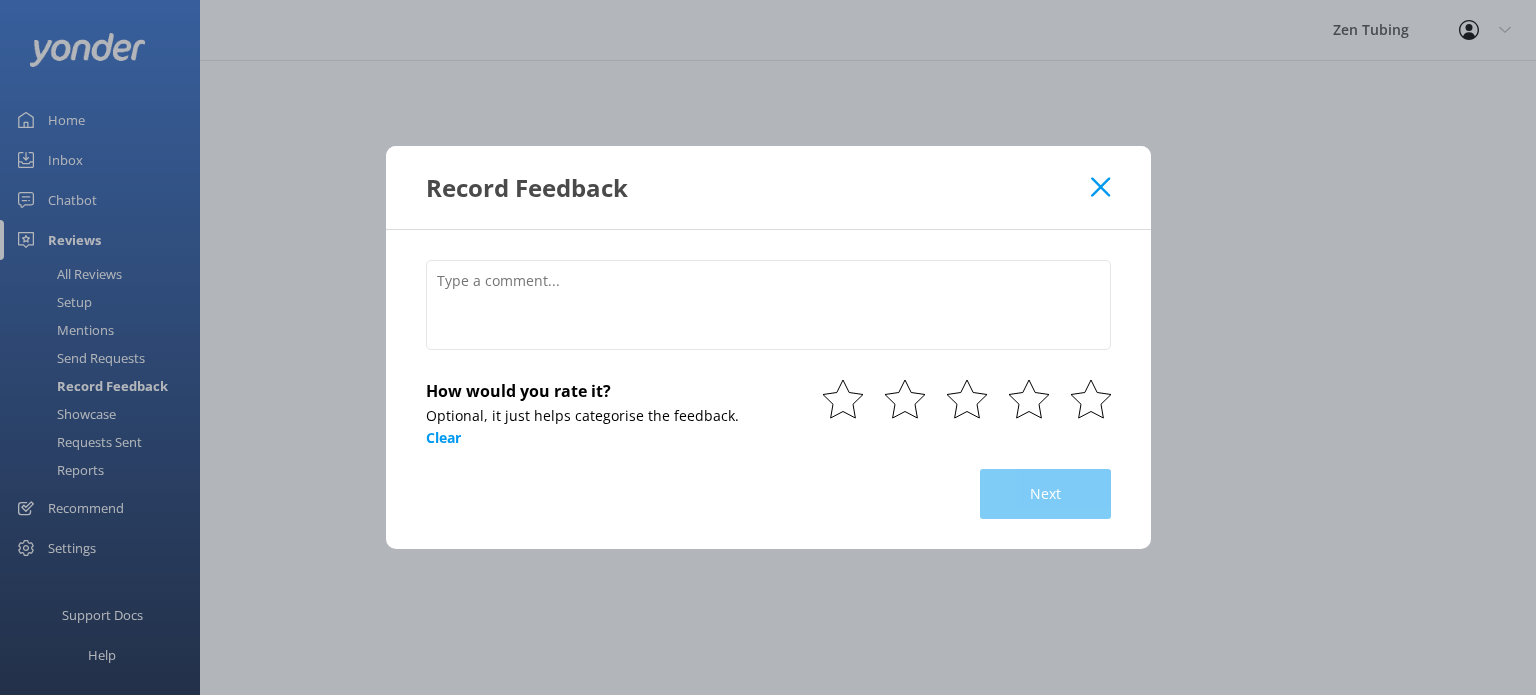 click 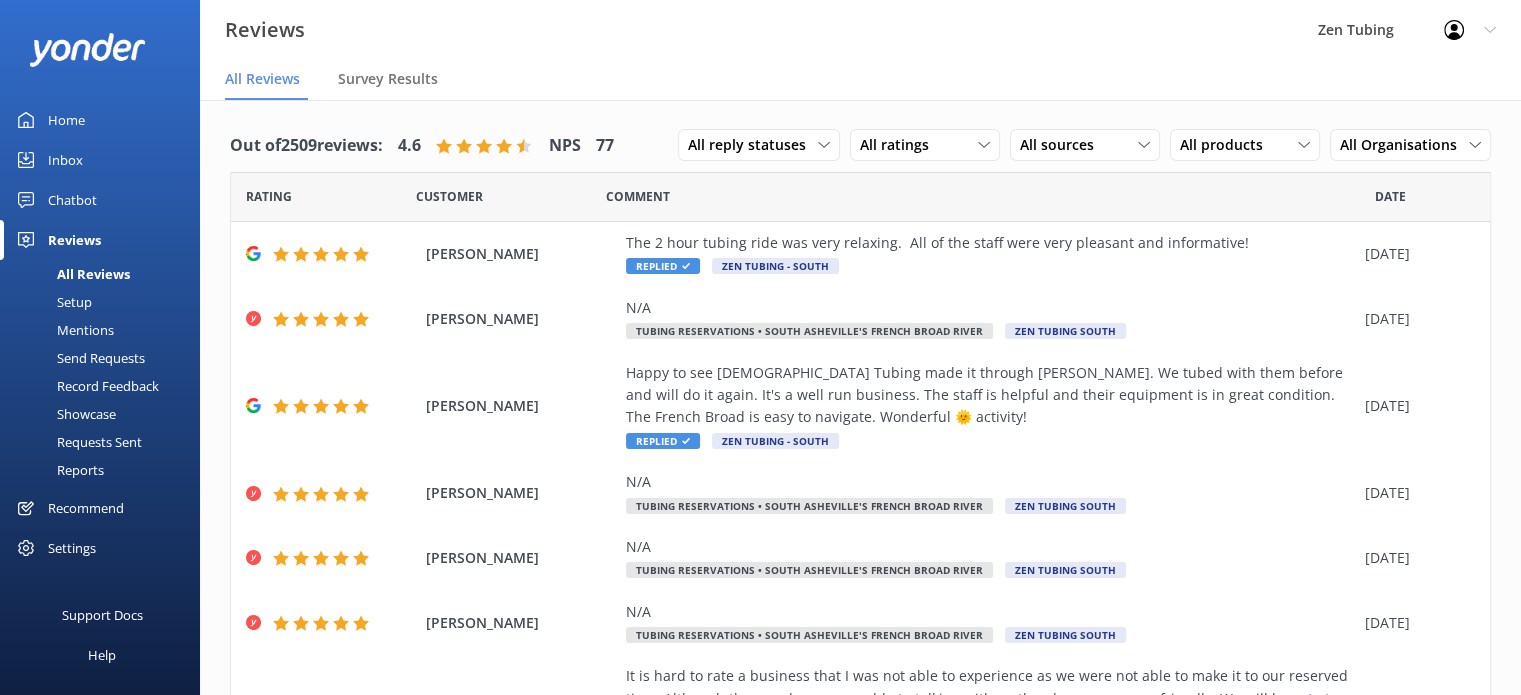 click on "Showcase" at bounding box center (64, 414) 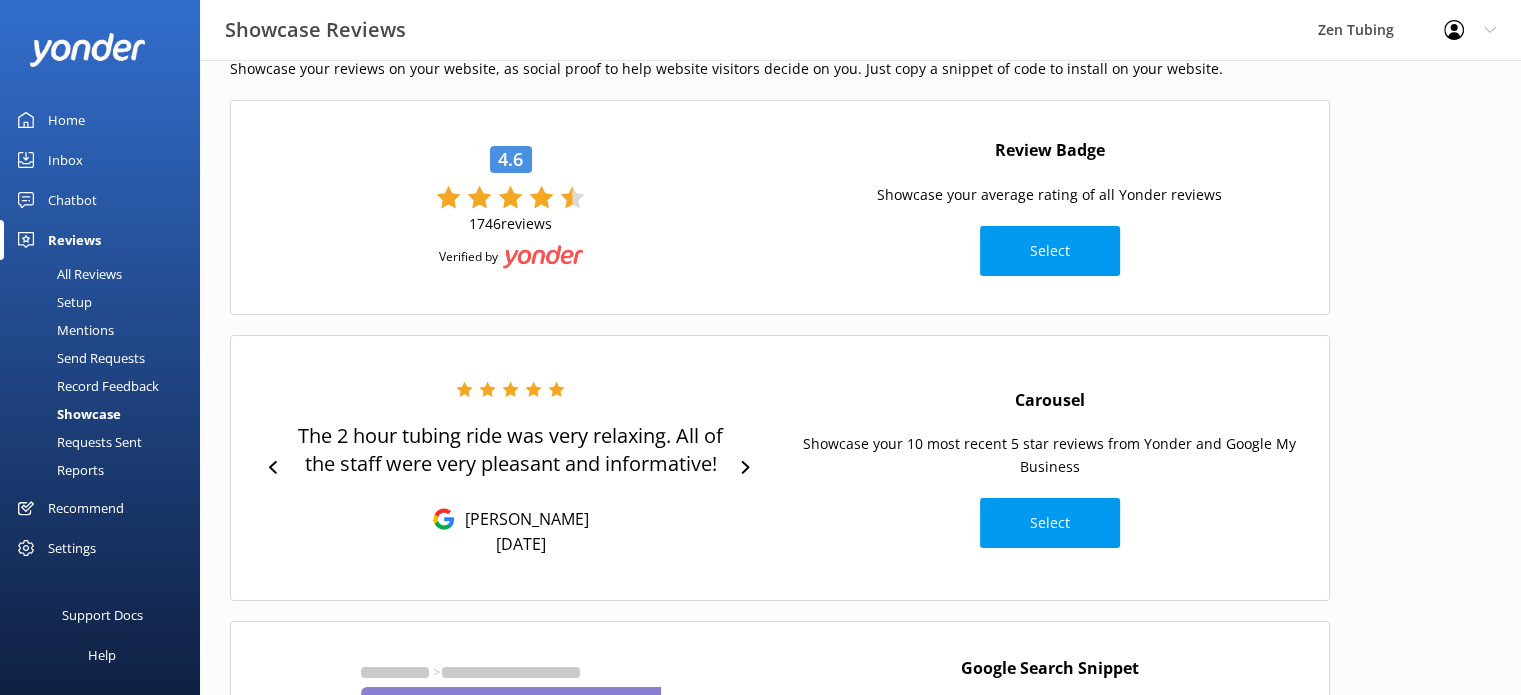scroll, scrollTop: 79, scrollLeft: 0, axis: vertical 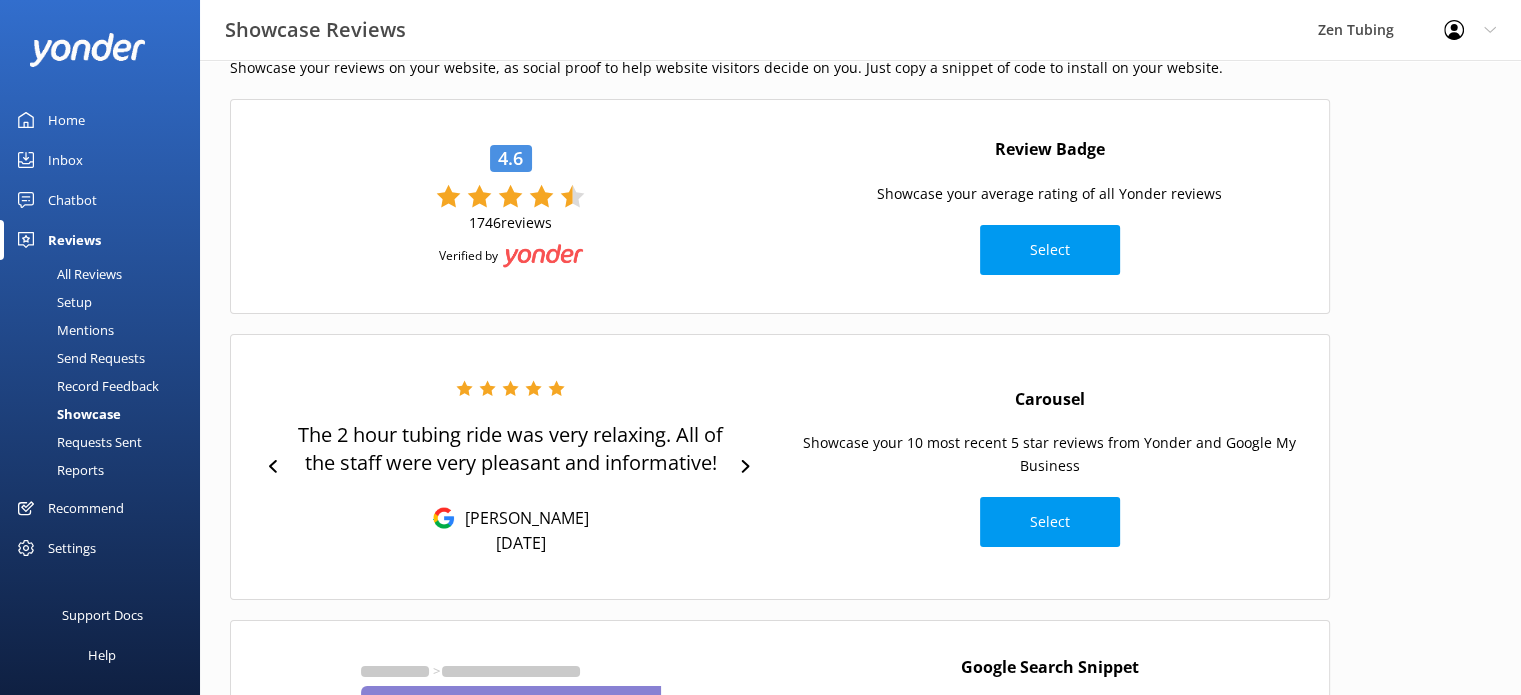 click on "The 2 hour tubing ride was very relaxing.  All of the staff were very pleasant and informative! Teri Zinone Jul 24, 2025" at bounding box center (510, 467) 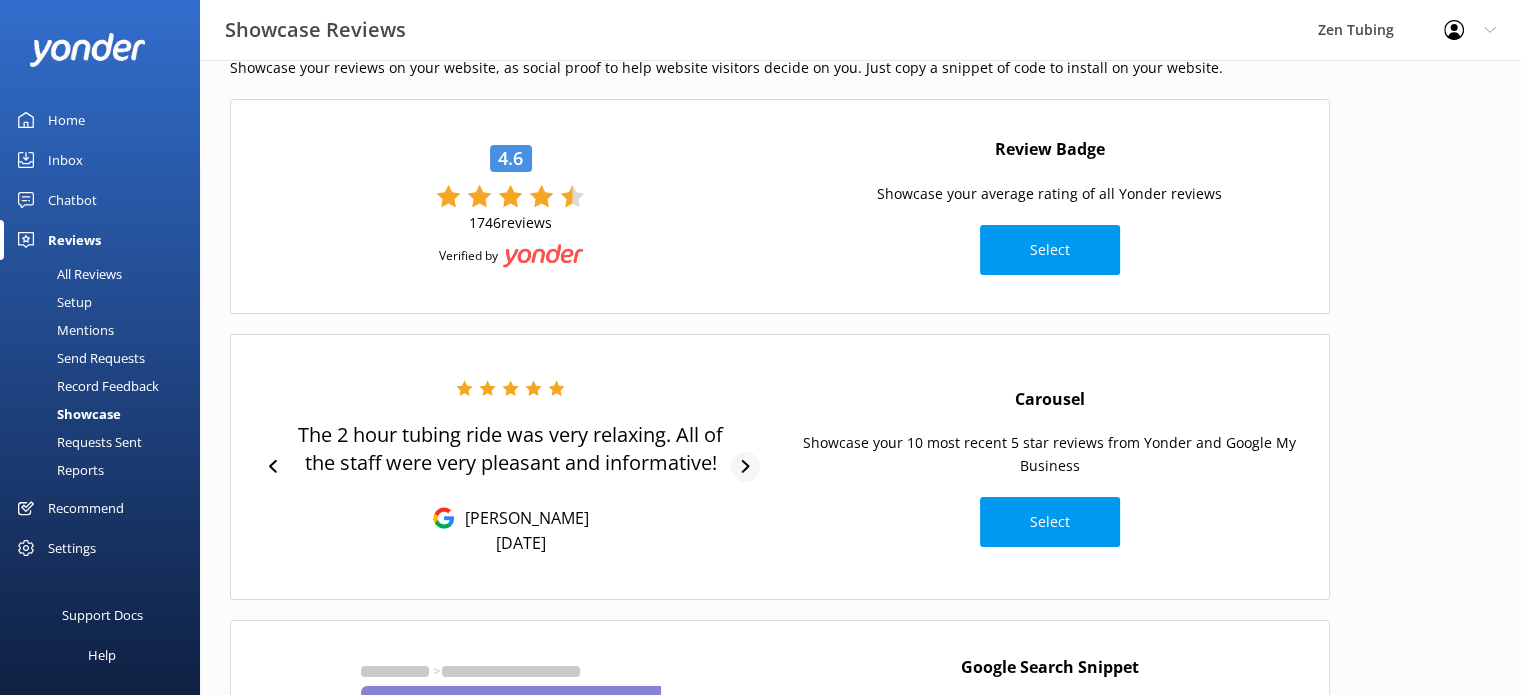 click 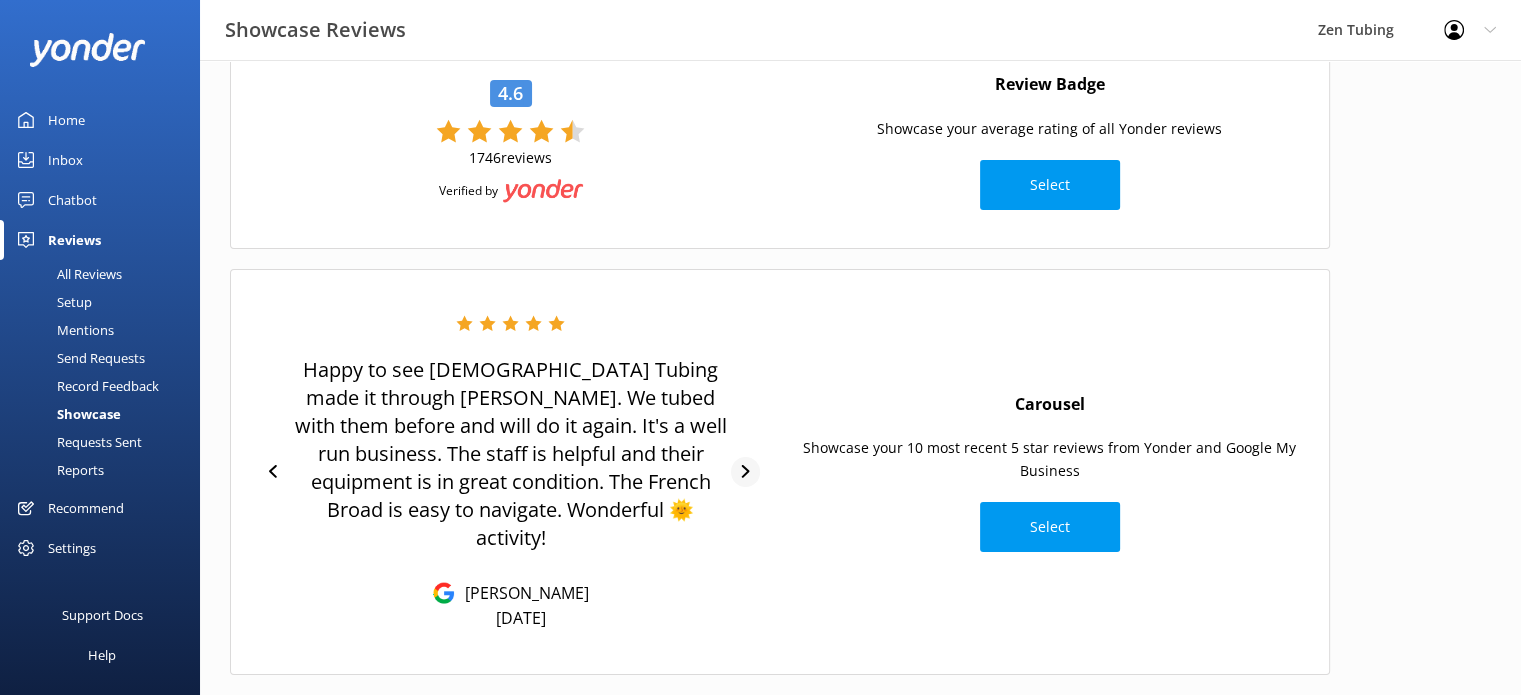 scroll, scrollTop: 146, scrollLeft: 0, axis: vertical 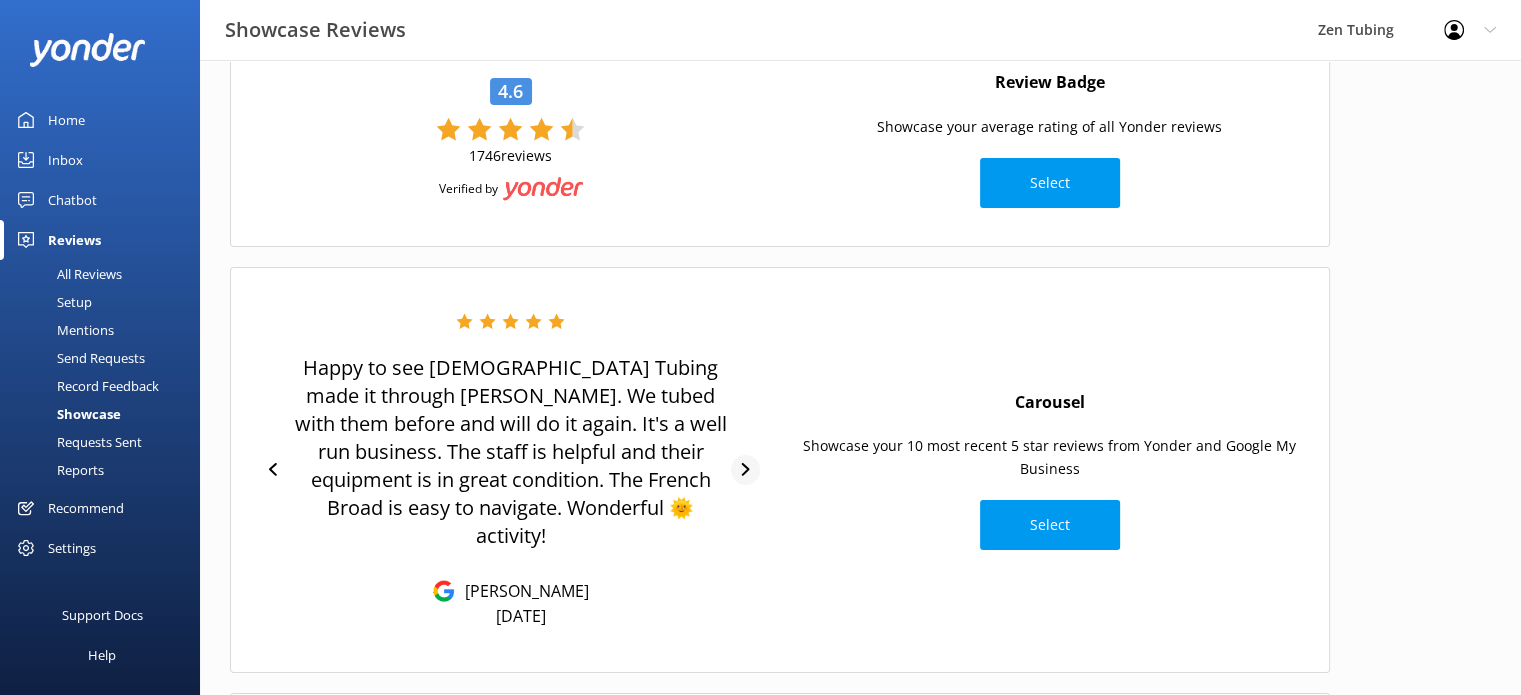 click at bounding box center [745, 470] 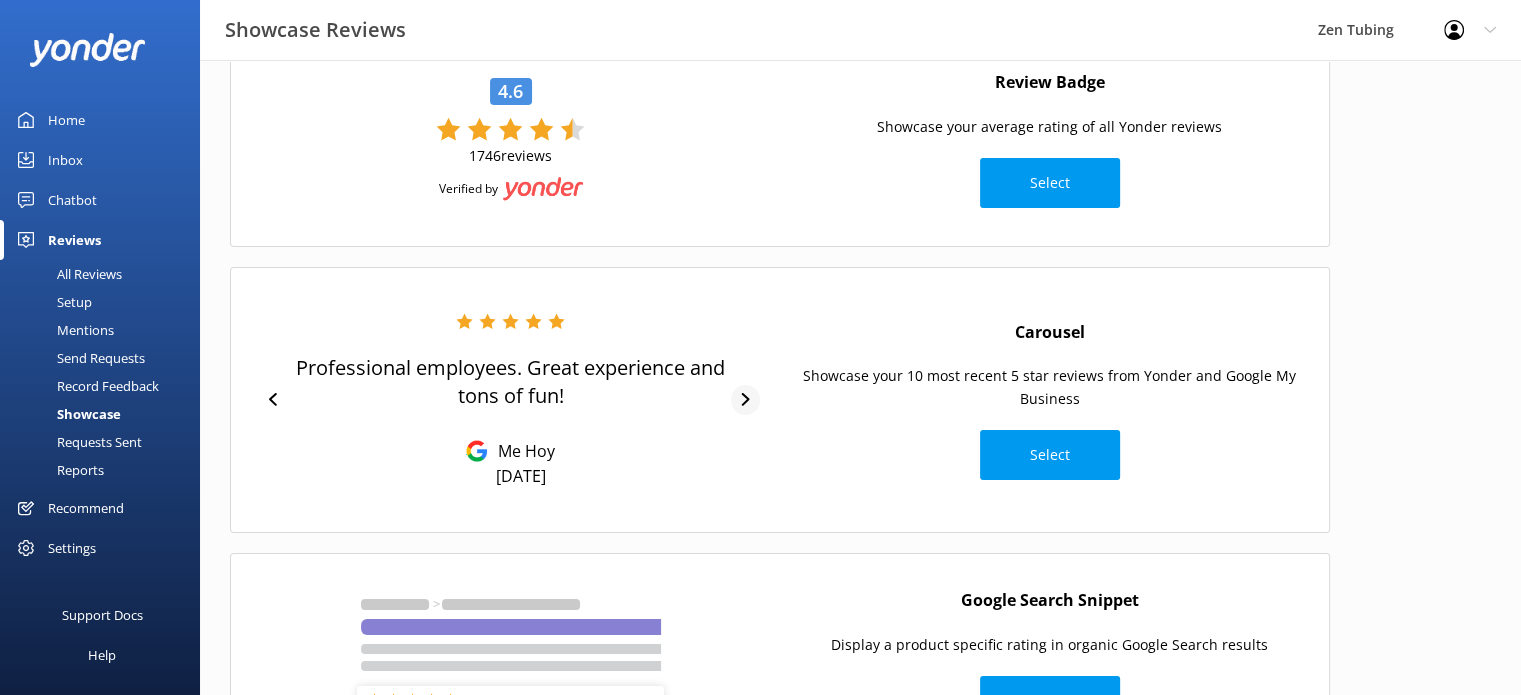 click at bounding box center [745, 400] 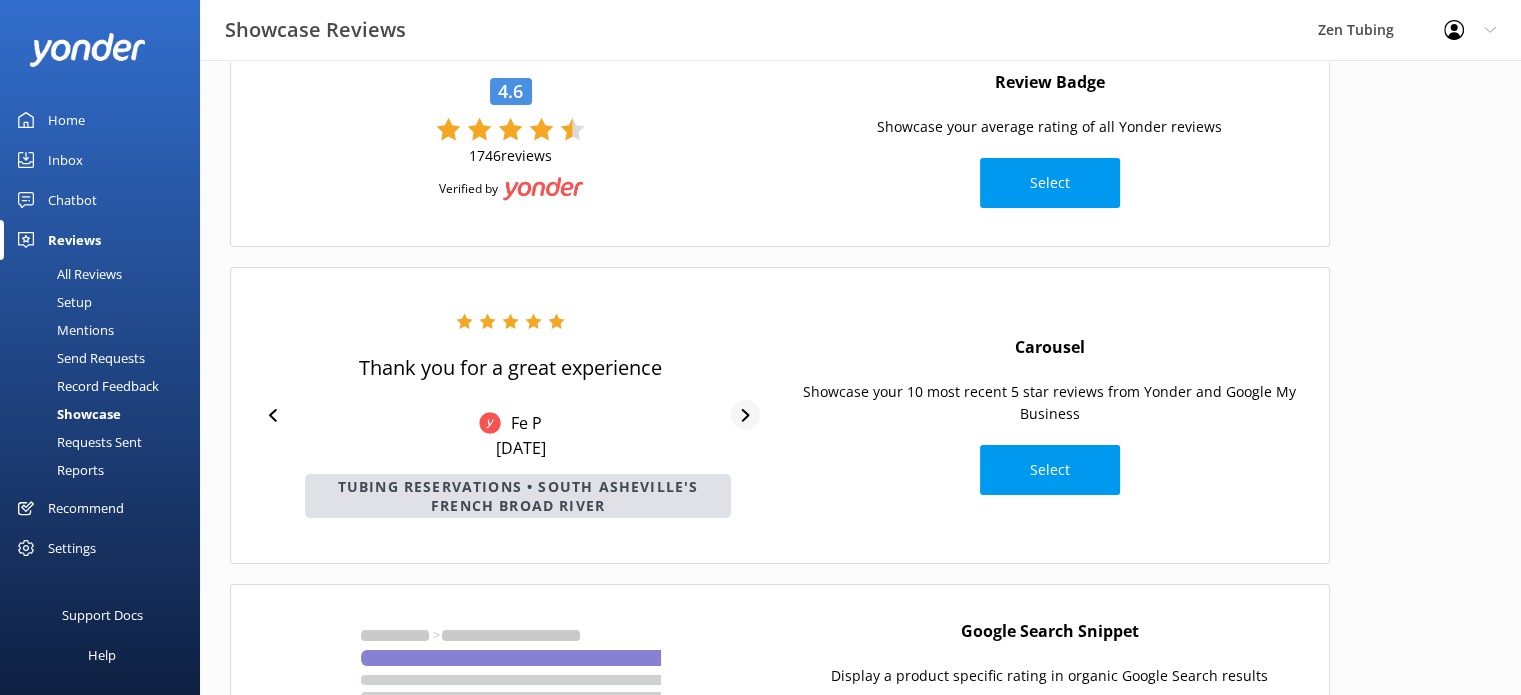 click 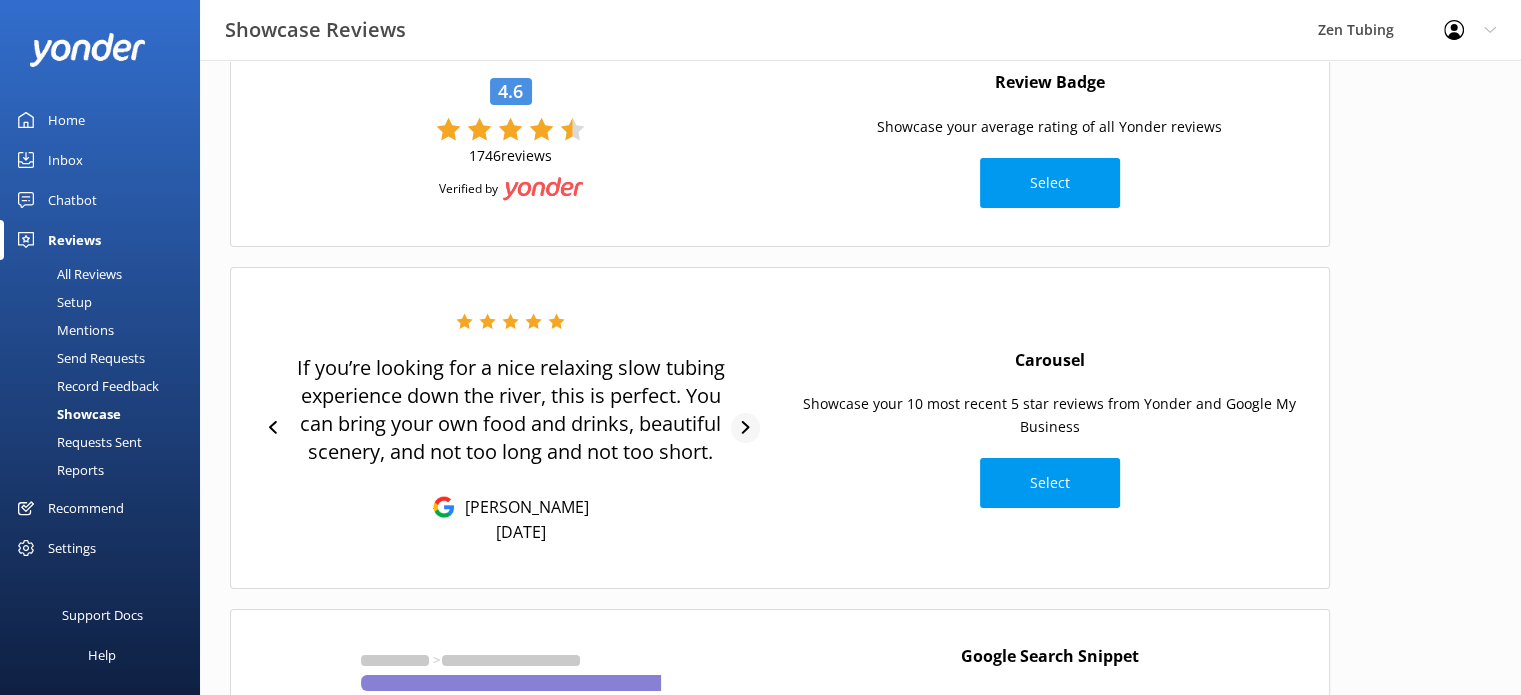 click on "If you’re looking for a nice relaxing slow tubing experience down the river, this is perfect. You can bring your own food and drinks, beautiful scenery, and not too long and not too short. Jessica Leon Jul 22, 2025" at bounding box center (510, 428) 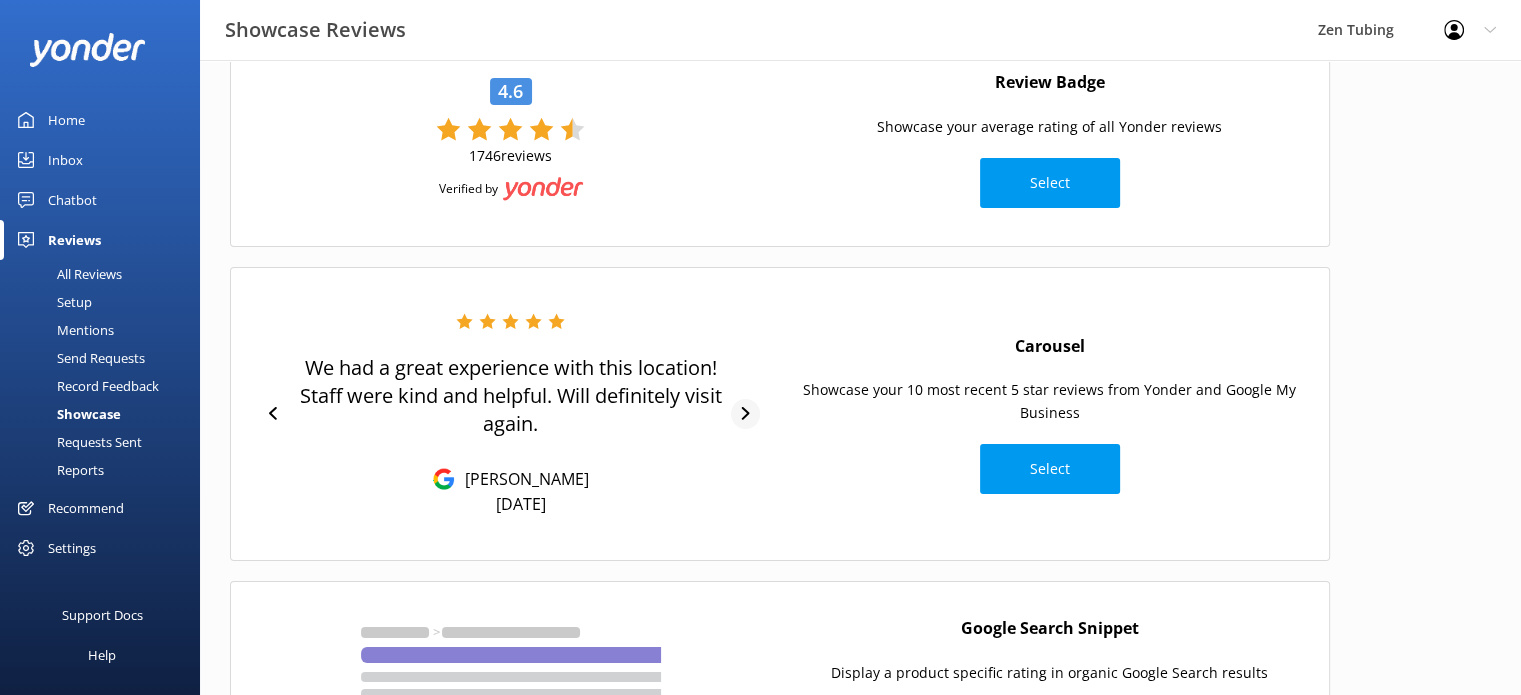 click on "We had a great experience with this location! Staff were kind and helpful. Will definitely visit again. Natalie Martin Jul 21, 2025" at bounding box center [510, 414] 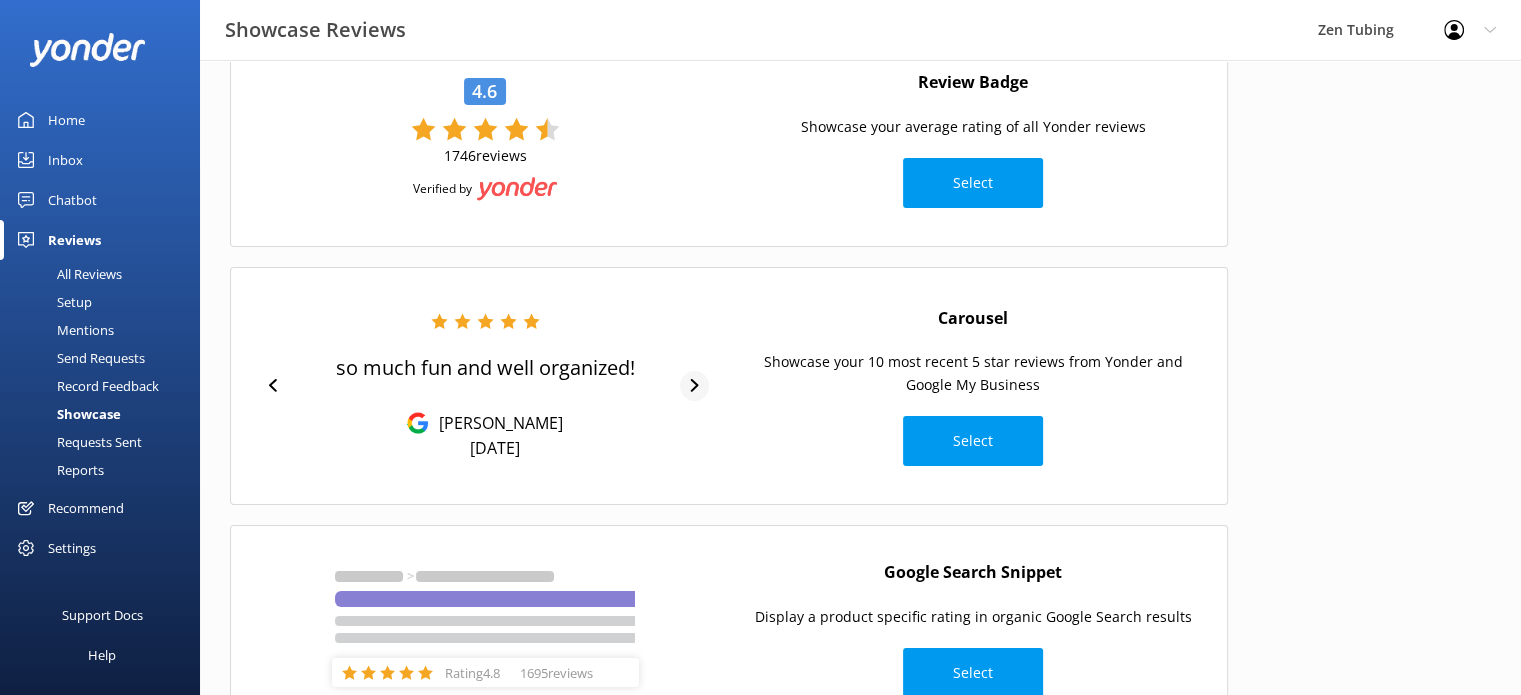 scroll, scrollTop: 233, scrollLeft: 0, axis: vertical 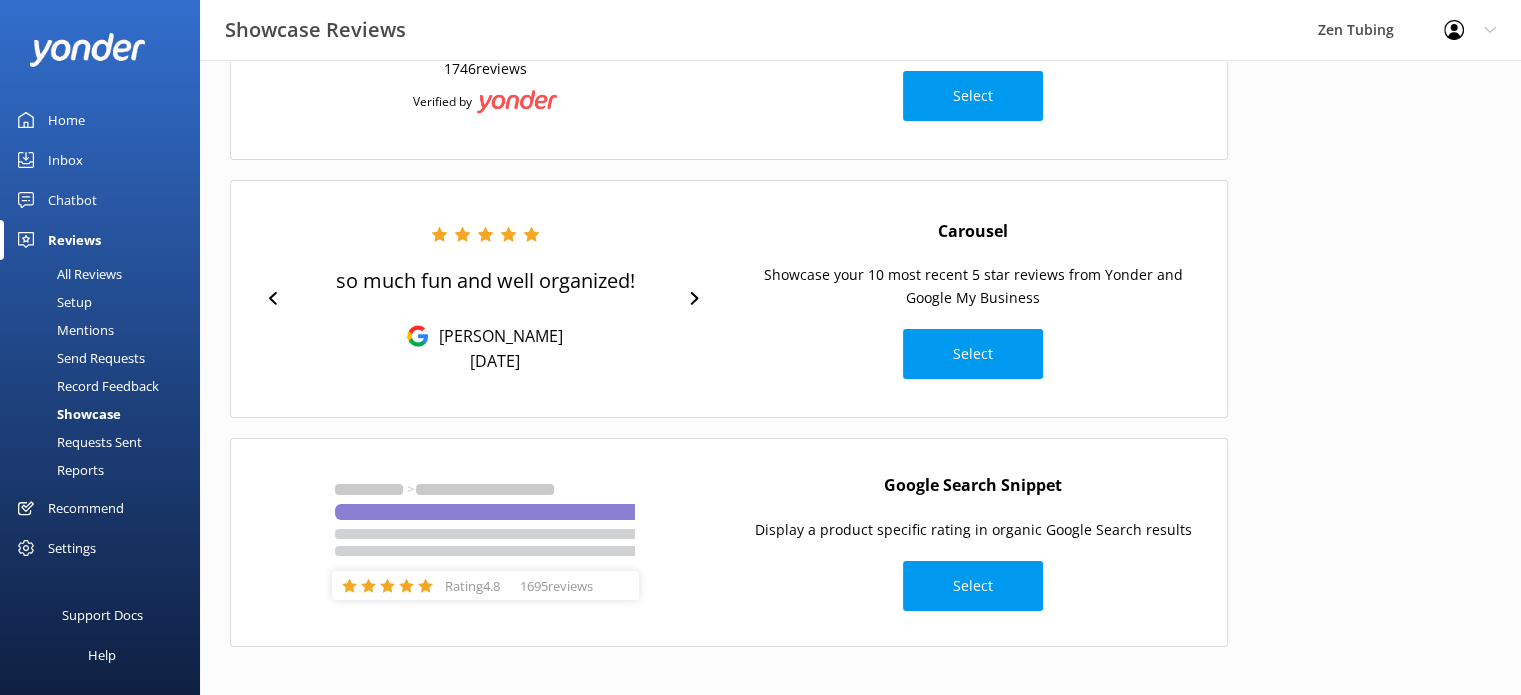 drag, startPoint x: 962, startPoint y: 589, endPoint x: 928, endPoint y: 571, distance: 38.470768 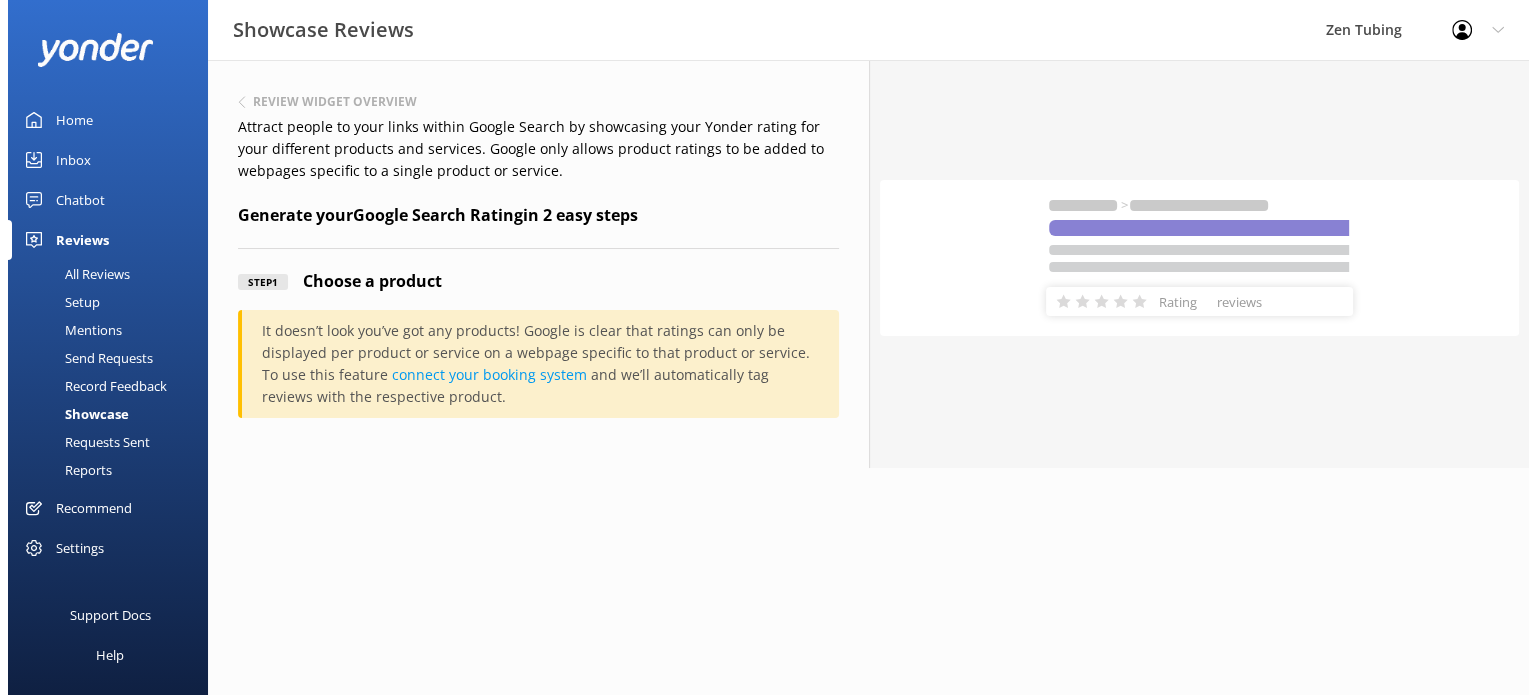 scroll, scrollTop: 0, scrollLeft: 0, axis: both 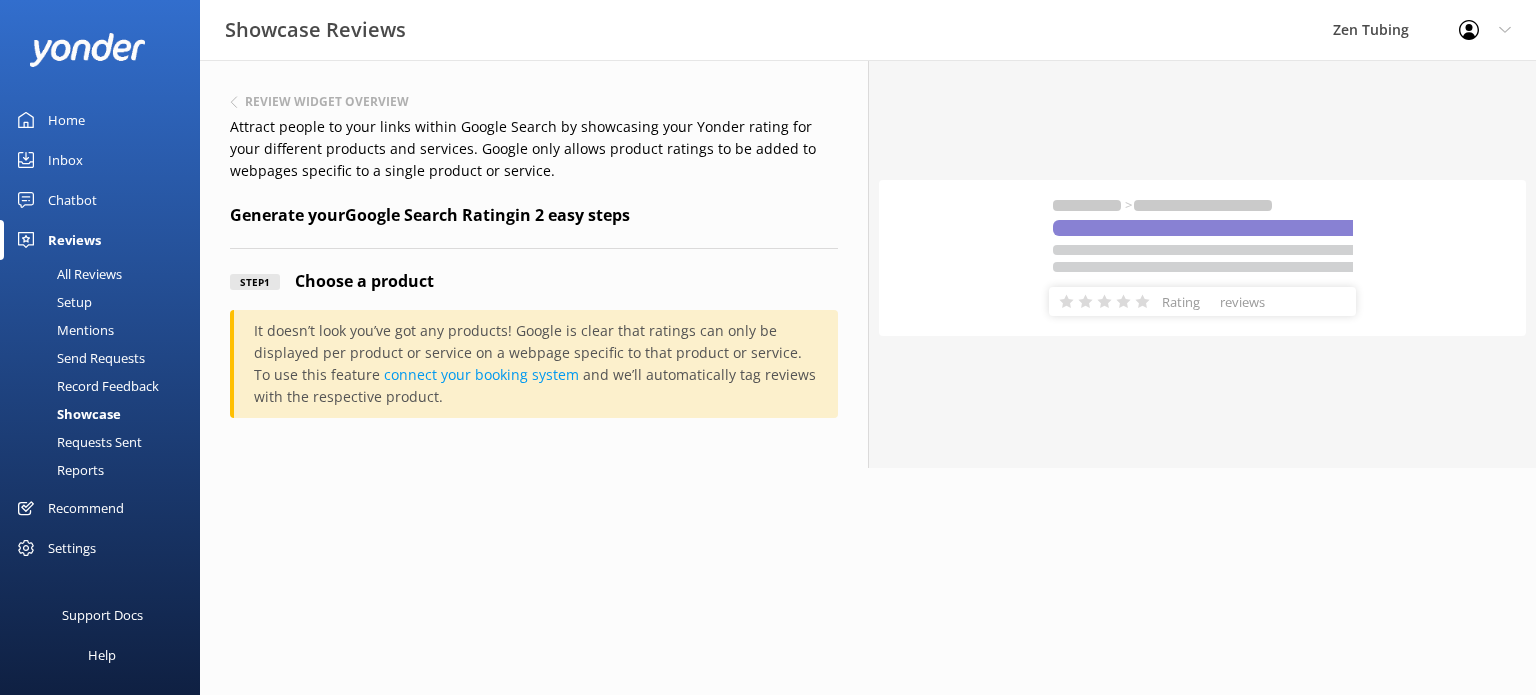 click on "Requests Sent" at bounding box center (77, 442) 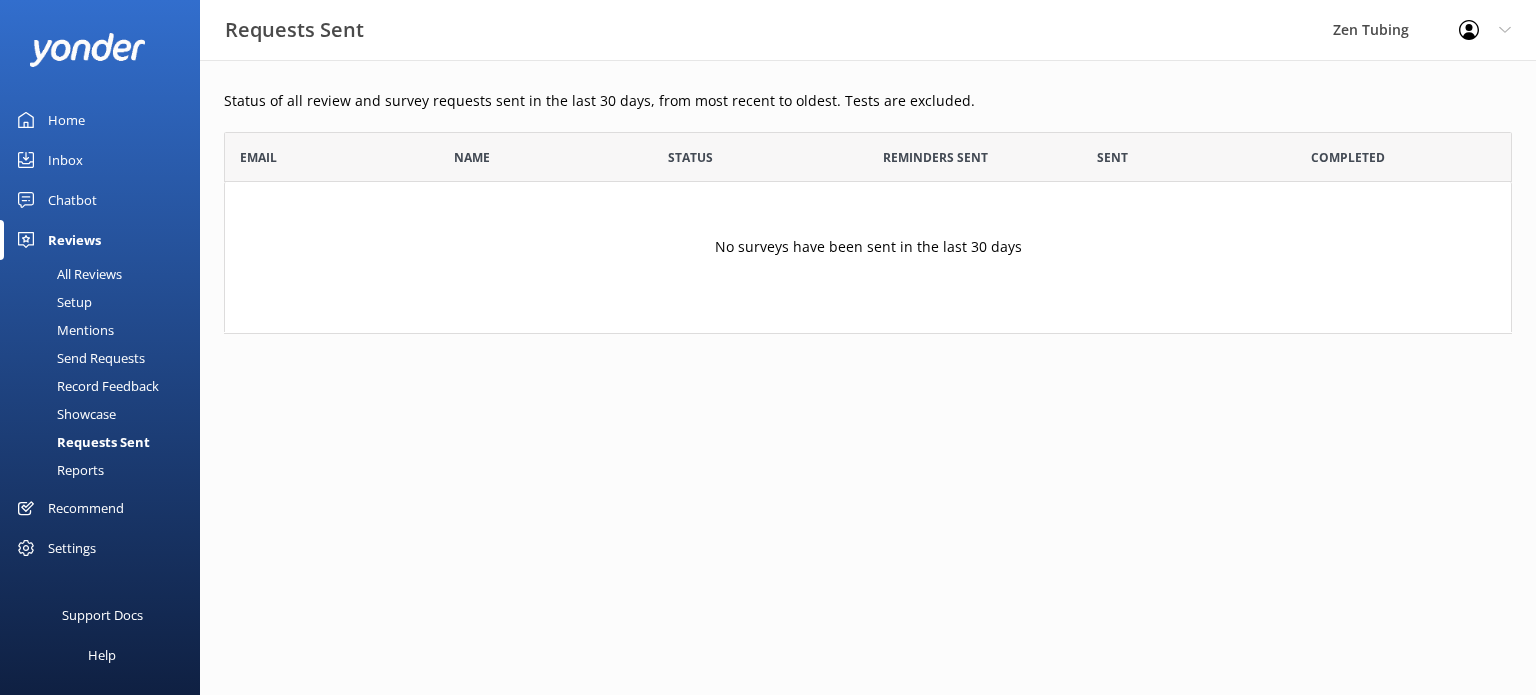 scroll, scrollTop: 16, scrollLeft: 16, axis: both 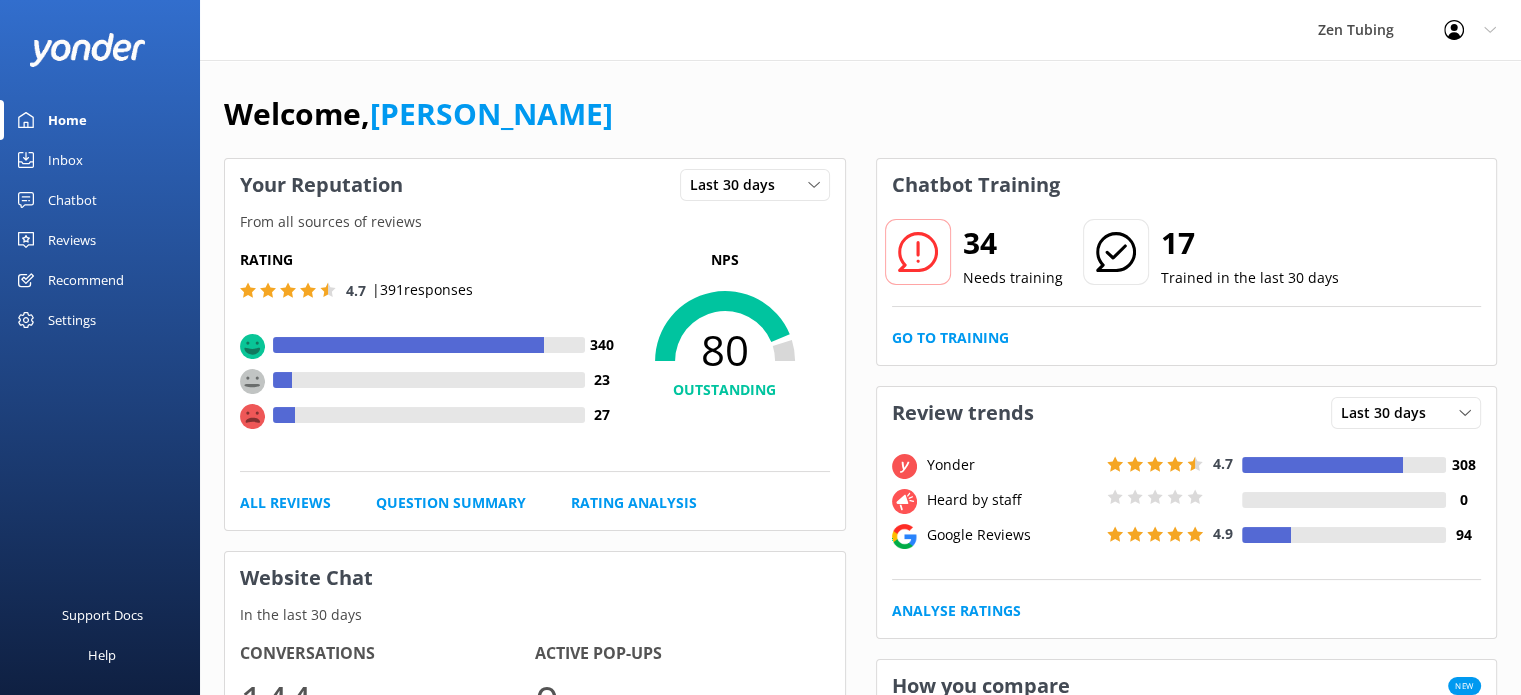 click on "Chatbot" at bounding box center [72, 200] 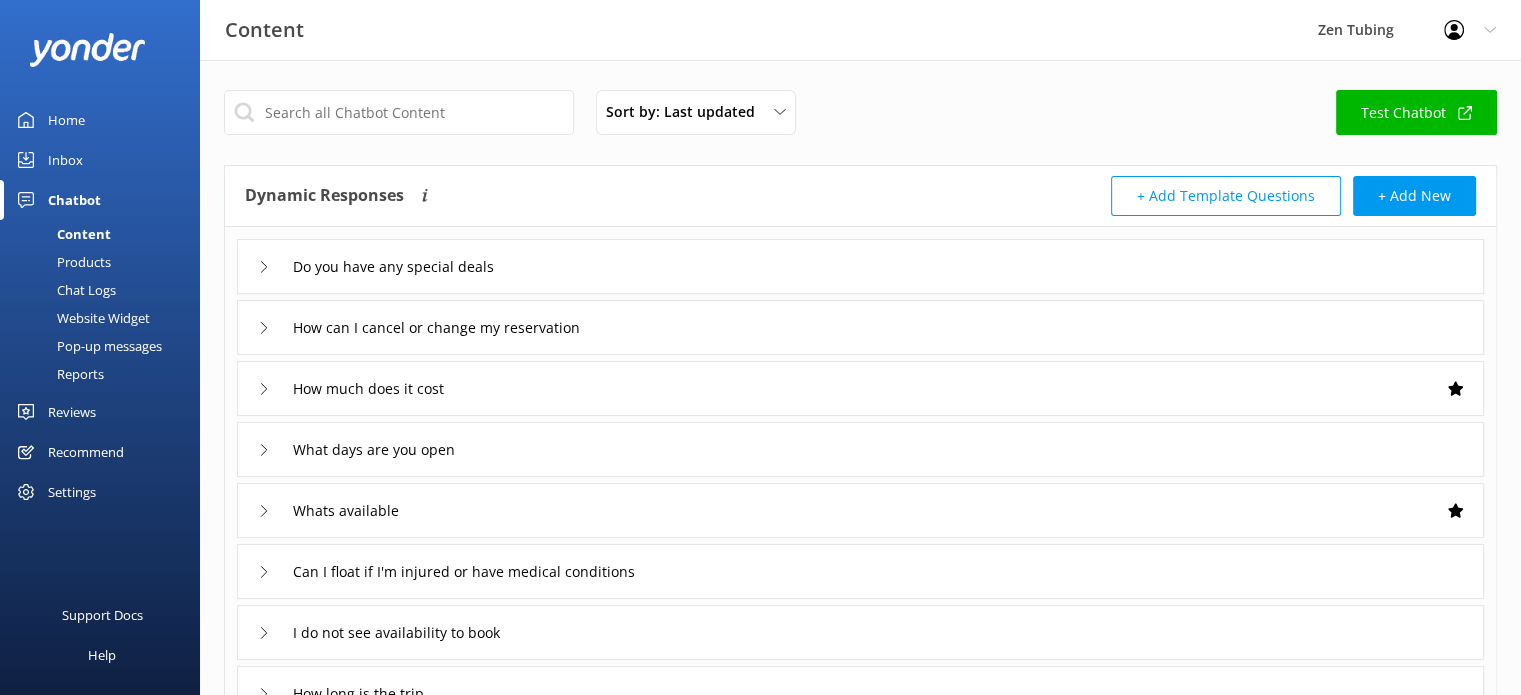 click on "Chatbot" at bounding box center [100, 200] 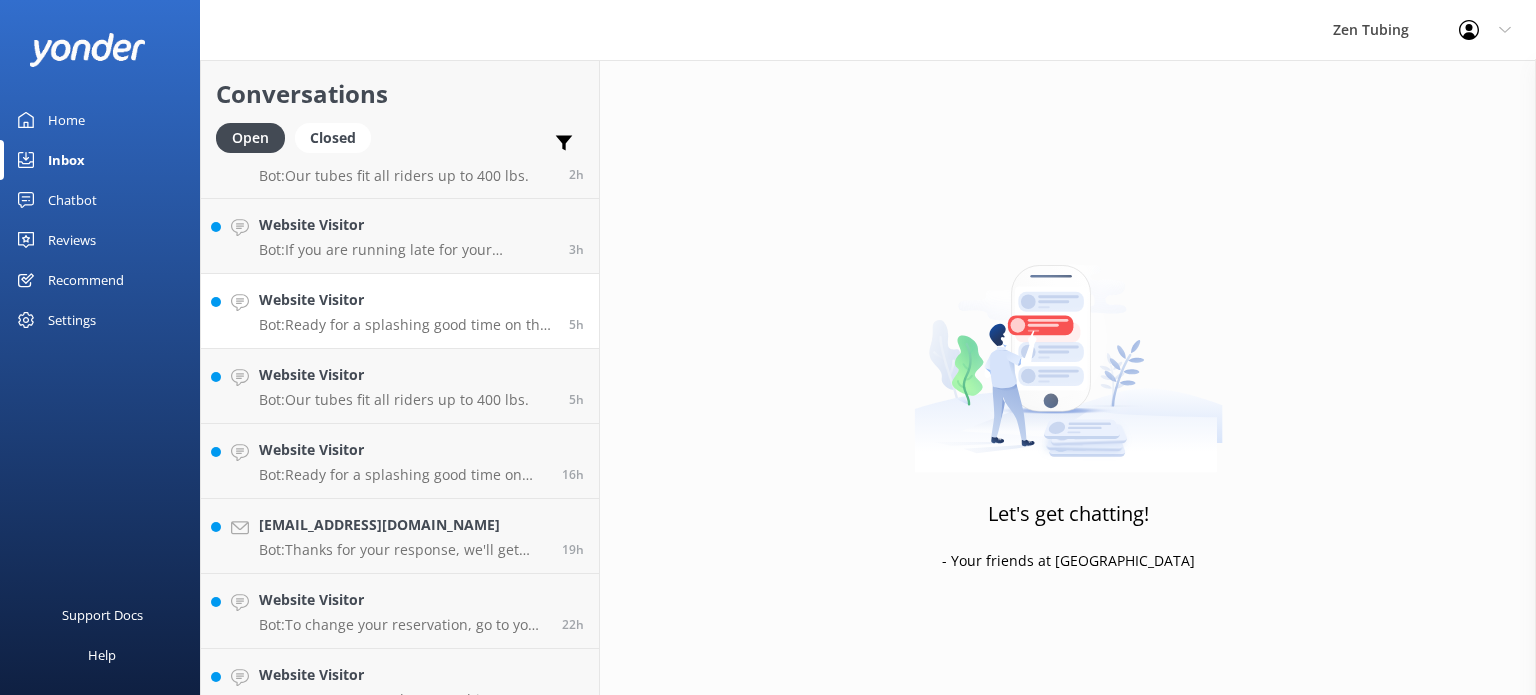 scroll, scrollTop: 0, scrollLeft: 0, axis: both 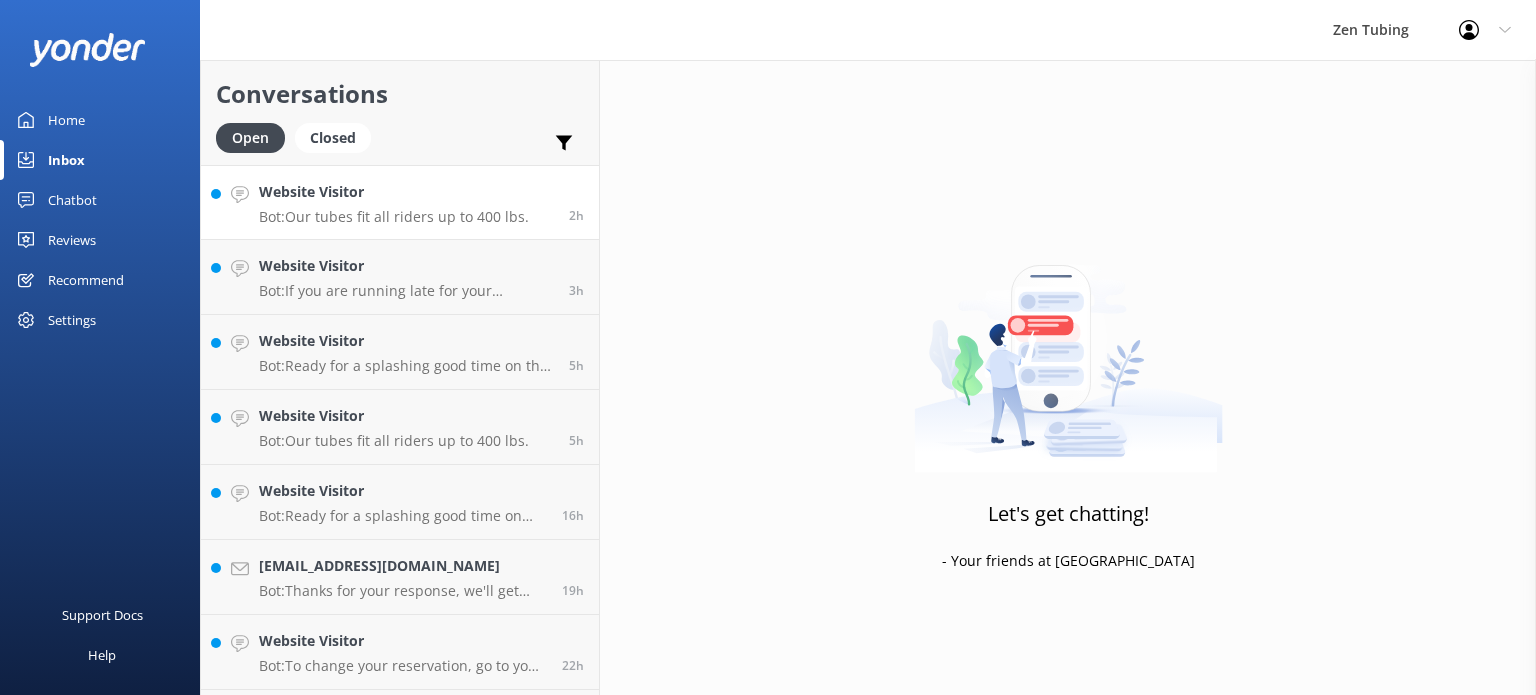 click on "Website Visitor Bot:  Our tubes fit all riders up to 400 lbs. 2h" at bounding box center (400, 202) 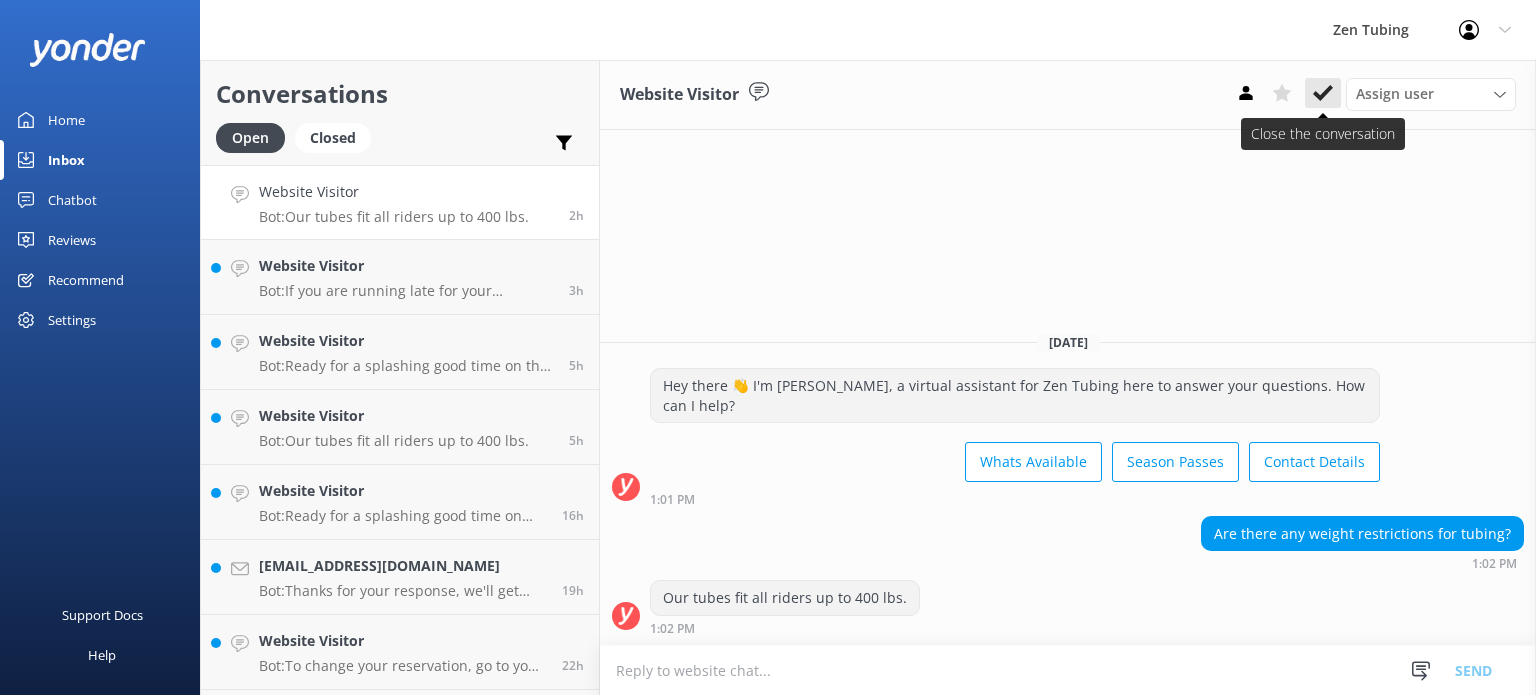 click 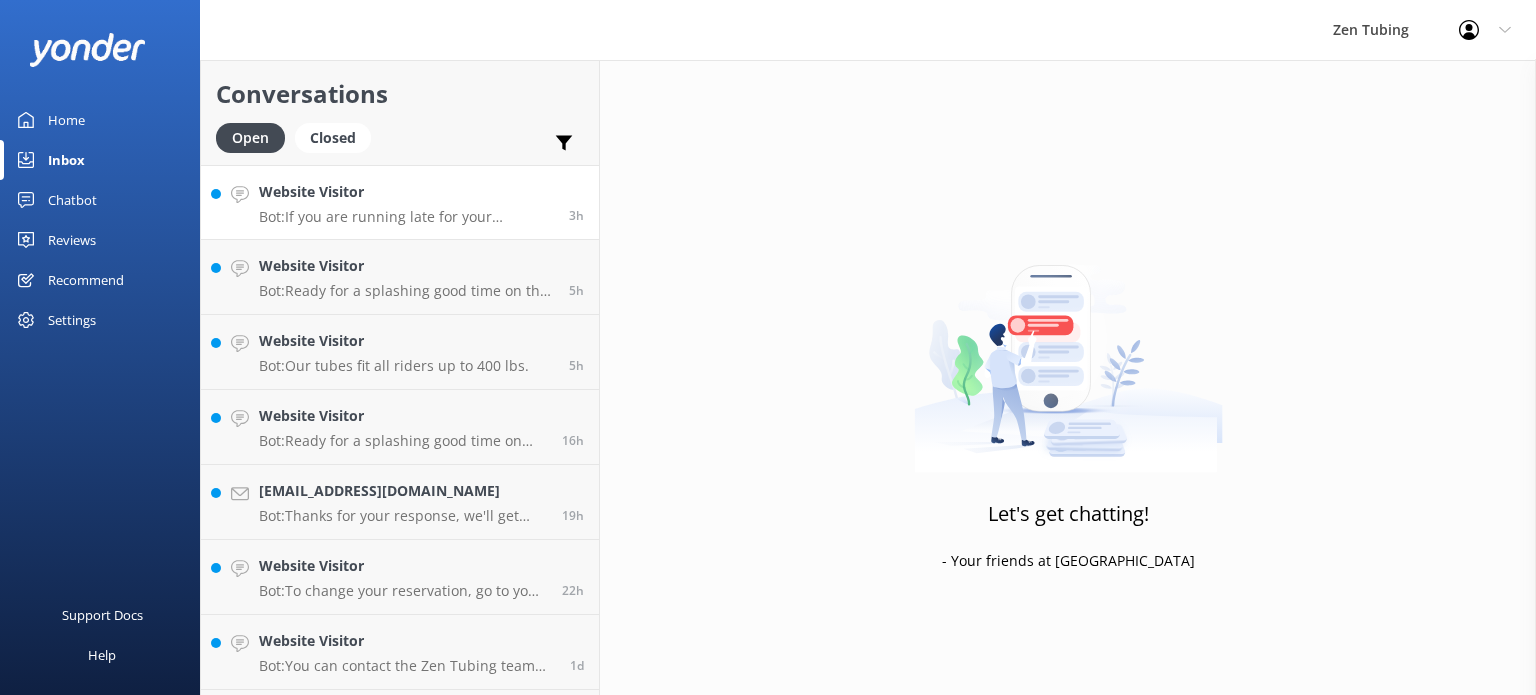 click on "Website Visitor Bot:  If you are running late for your scheduled trip time, Zen Tubing will do their best to work you in, but they cannot guarantee availability. The average float time is 2 hours, but it may vary due to water levels or wind speed. 3h" at bounding box center (400, 202) 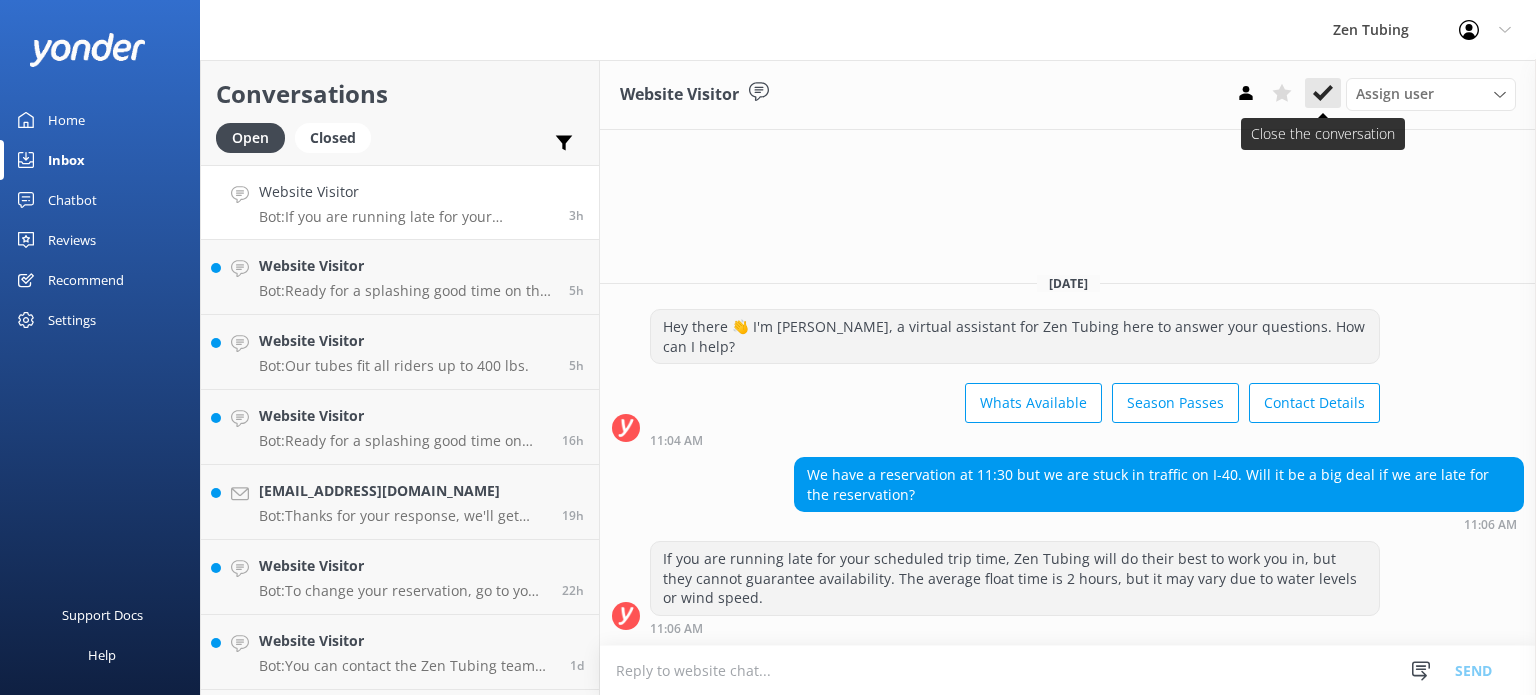 click 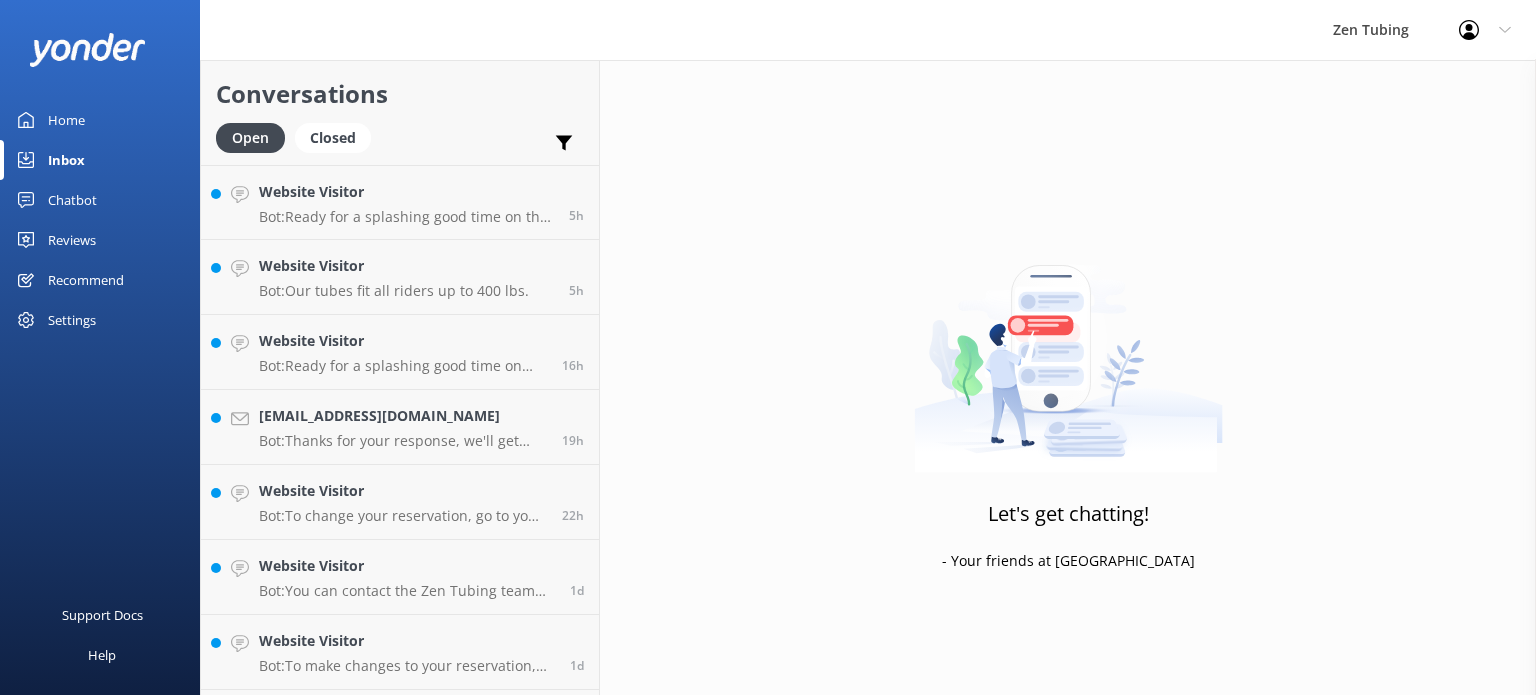 click on "Bot:  Ready for a splashing good time on the French Broad River? To check live availability and book your tubing trip online, click https://fareharbor.com/embeds/book/zentubing/items/." at bounding box center (406, 217) 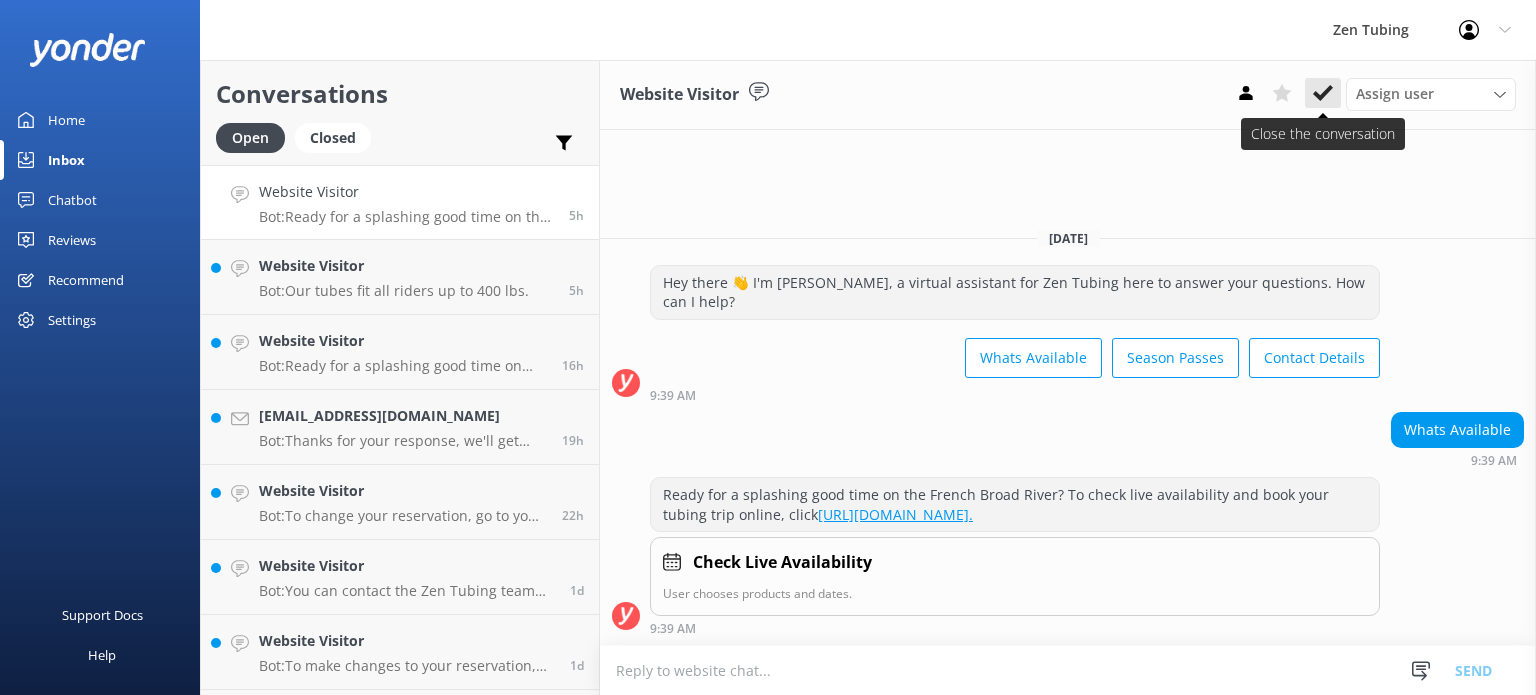 click 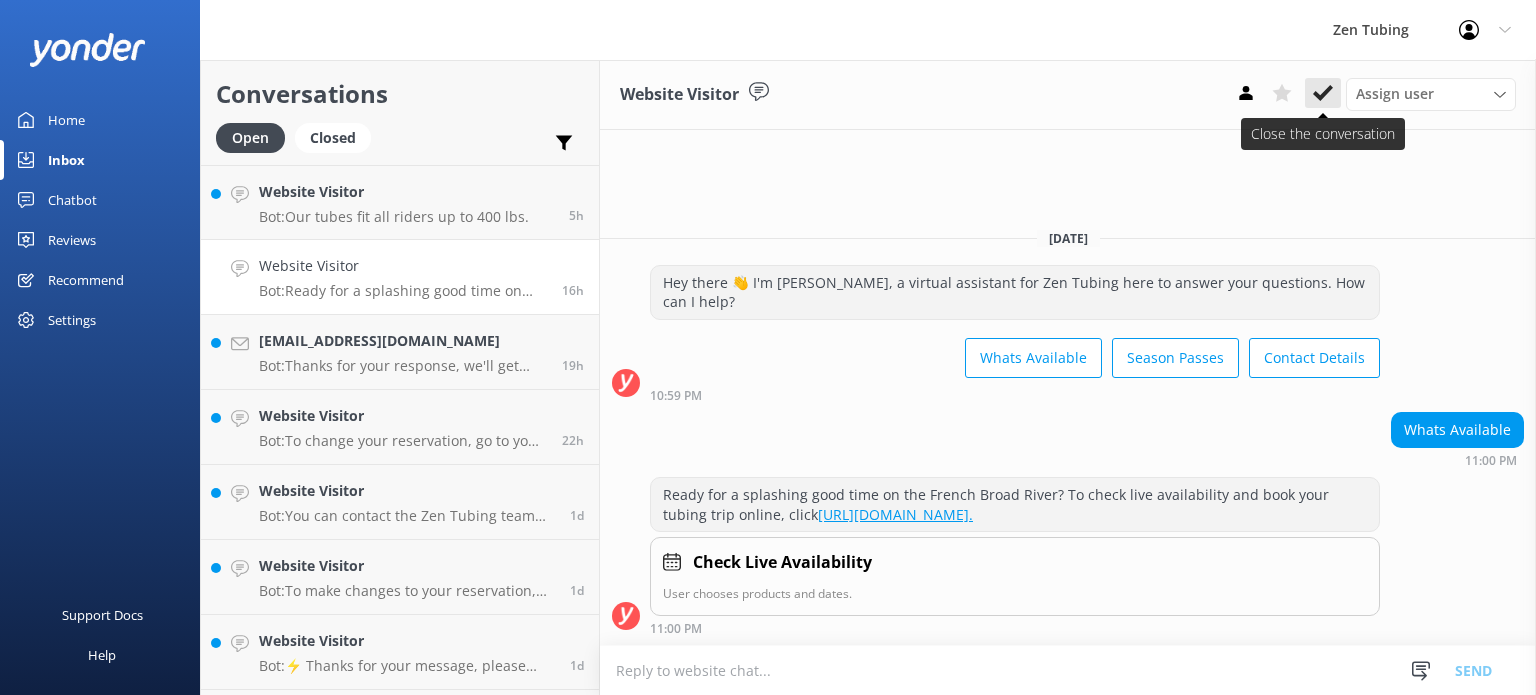 click 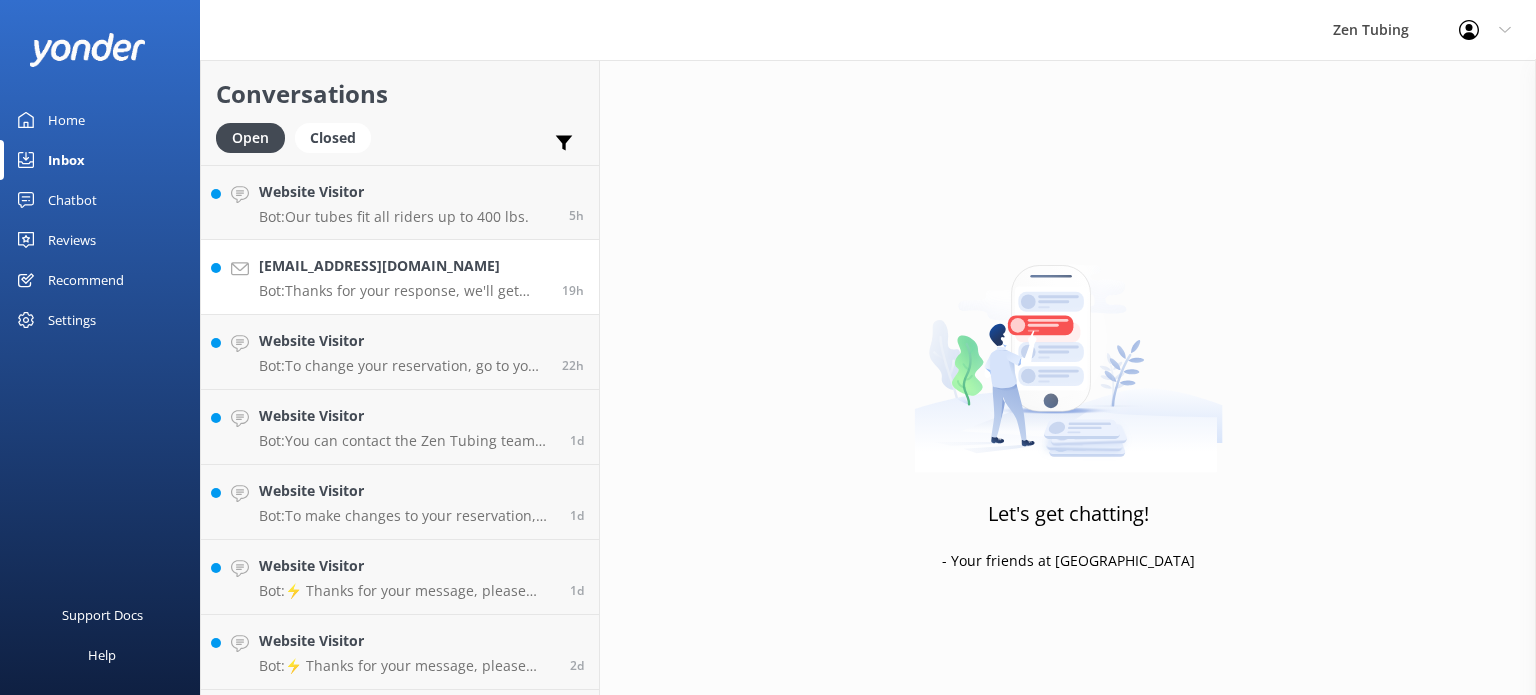 click on "Bot:  Thanks for your response, we'll get back to you as soon as we can during opening hours." at bounding box center (403, 291) 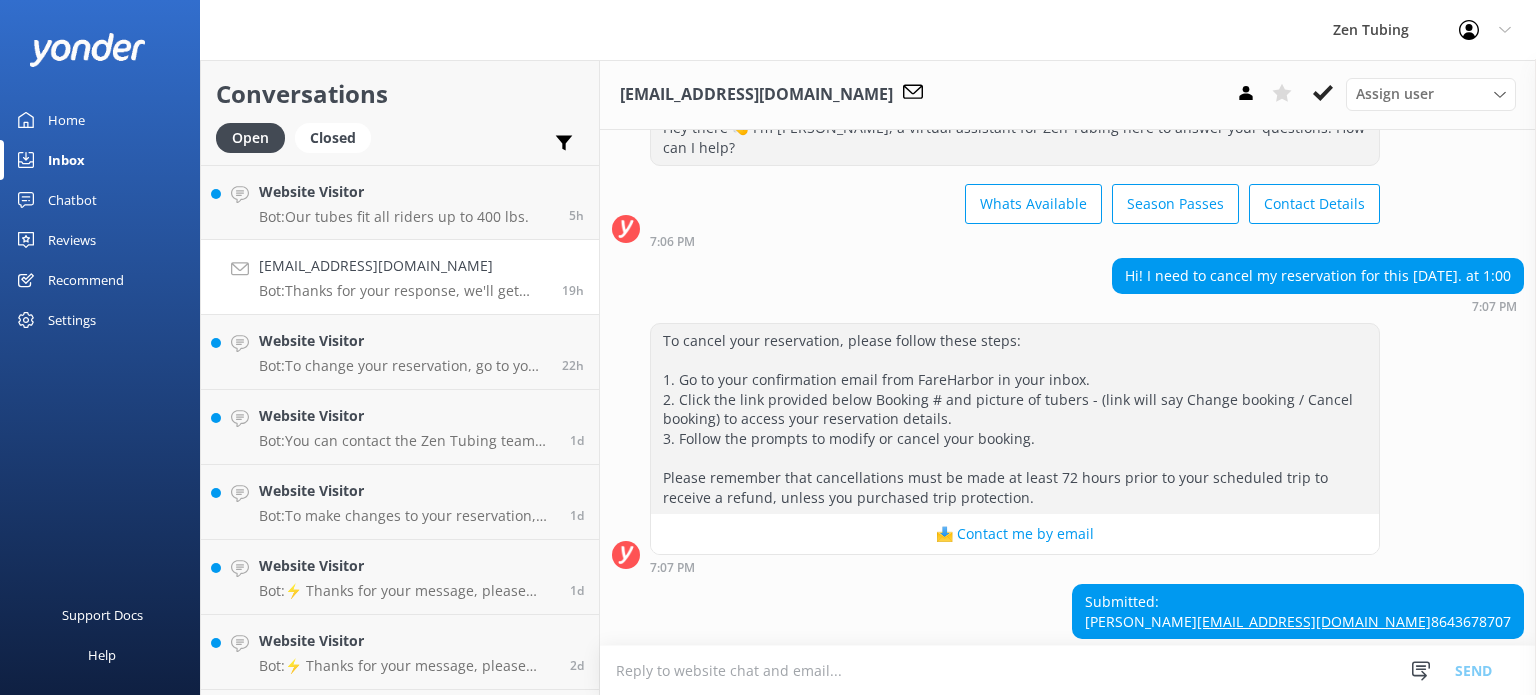 scroll, scrollTop: 104, scrollLeft: 0, axis: vertical 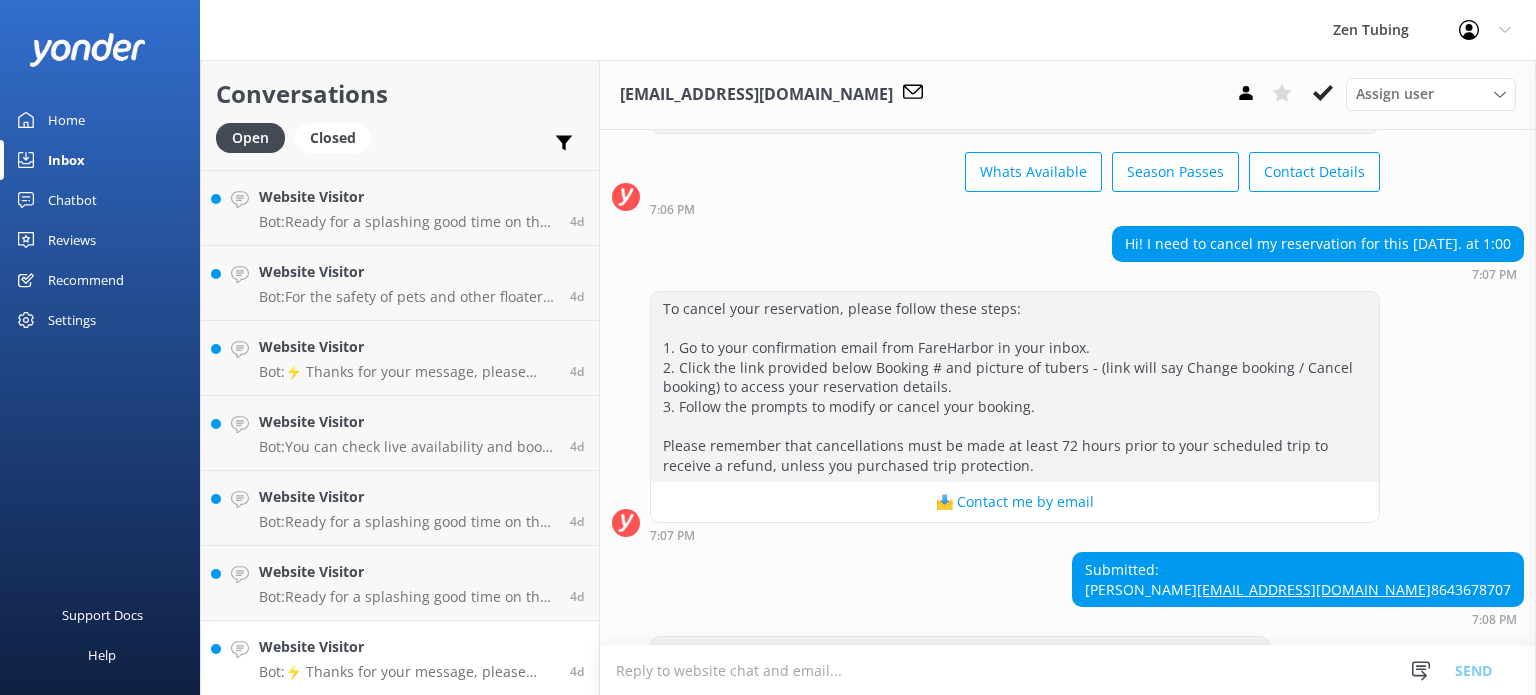 click on "Website Visitor" at bounding box center [407, 647] 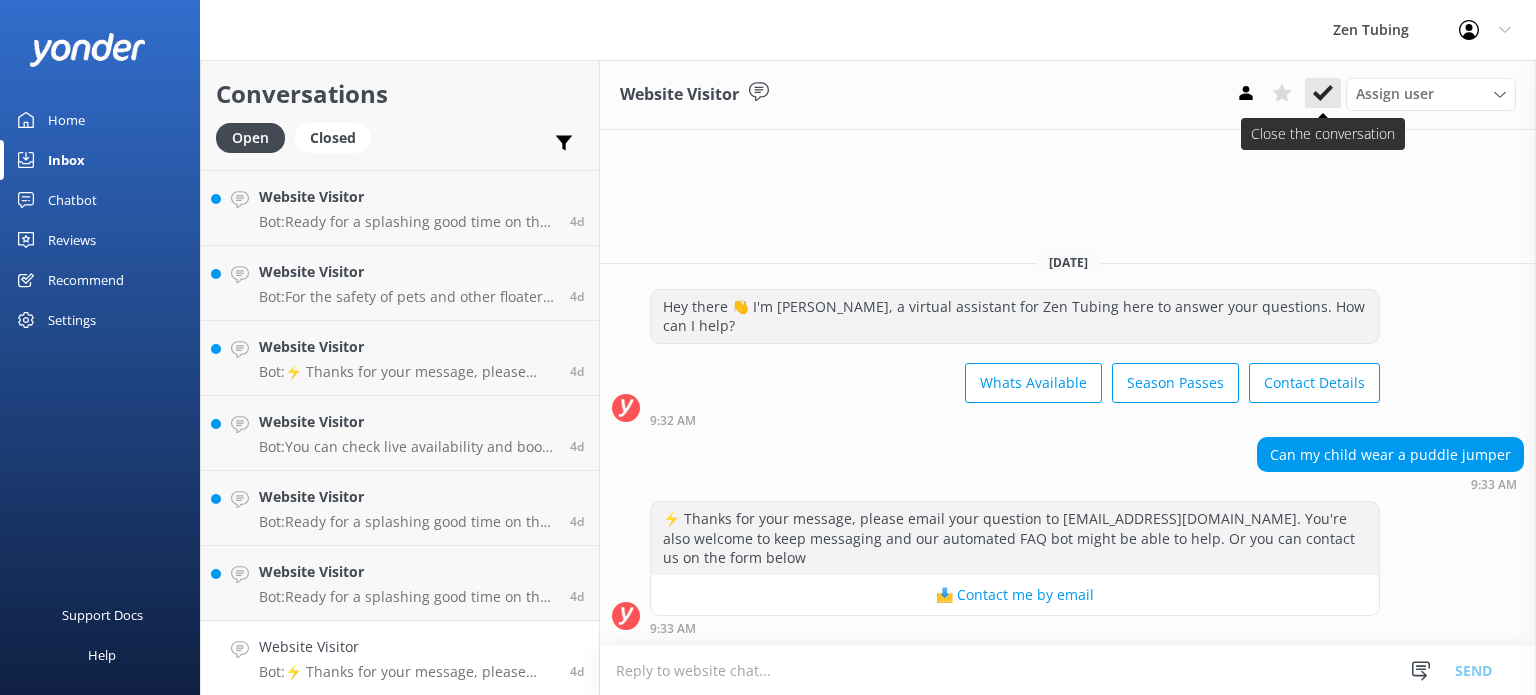 click at bounding box center [1323, 93] 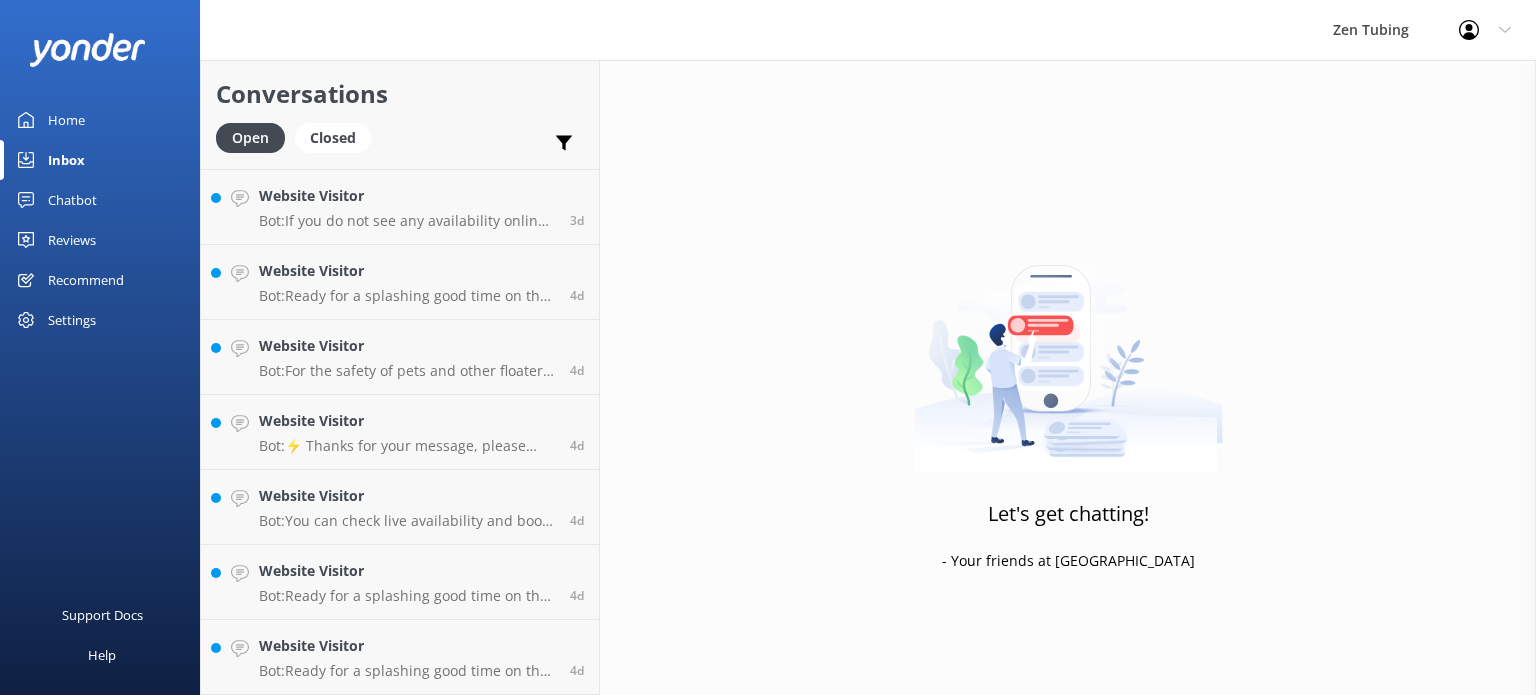 scroll, scrollTop: 894, scrollLeft: 0, axis: vertical 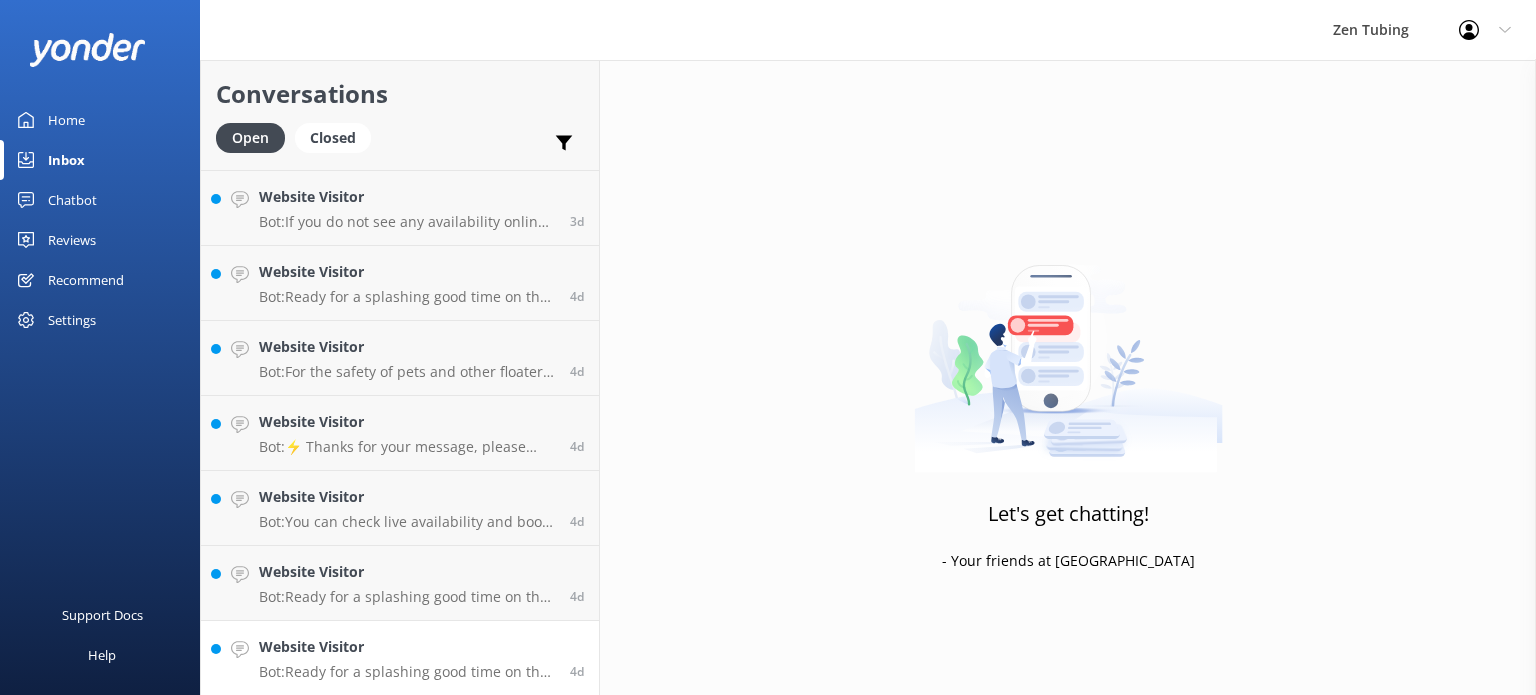 click on "Bot:  Ready for a splashing good time on the French Broad River? To check live availability and book your tubing trip online, click https://fareharbor.com/embeds/book/zentubing/items/." at bounding box center (407, 672) 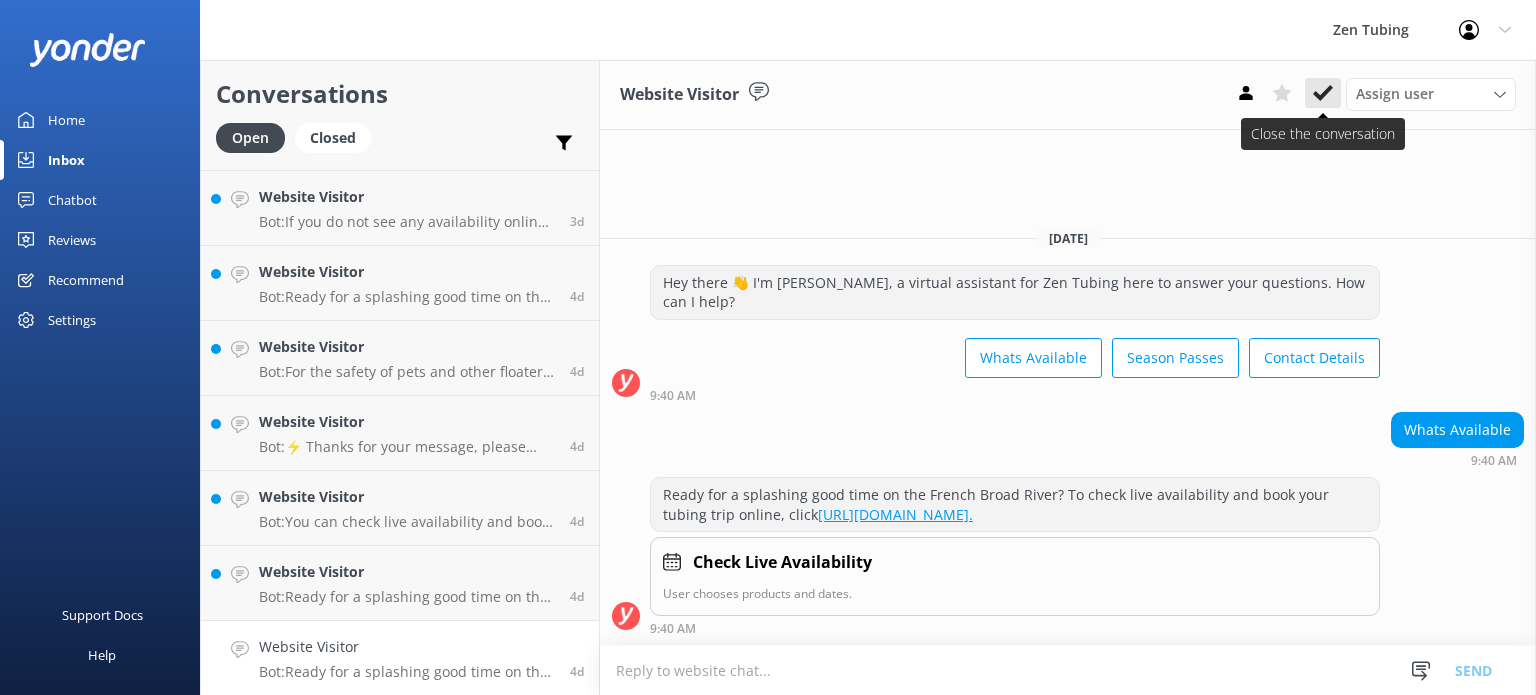 click 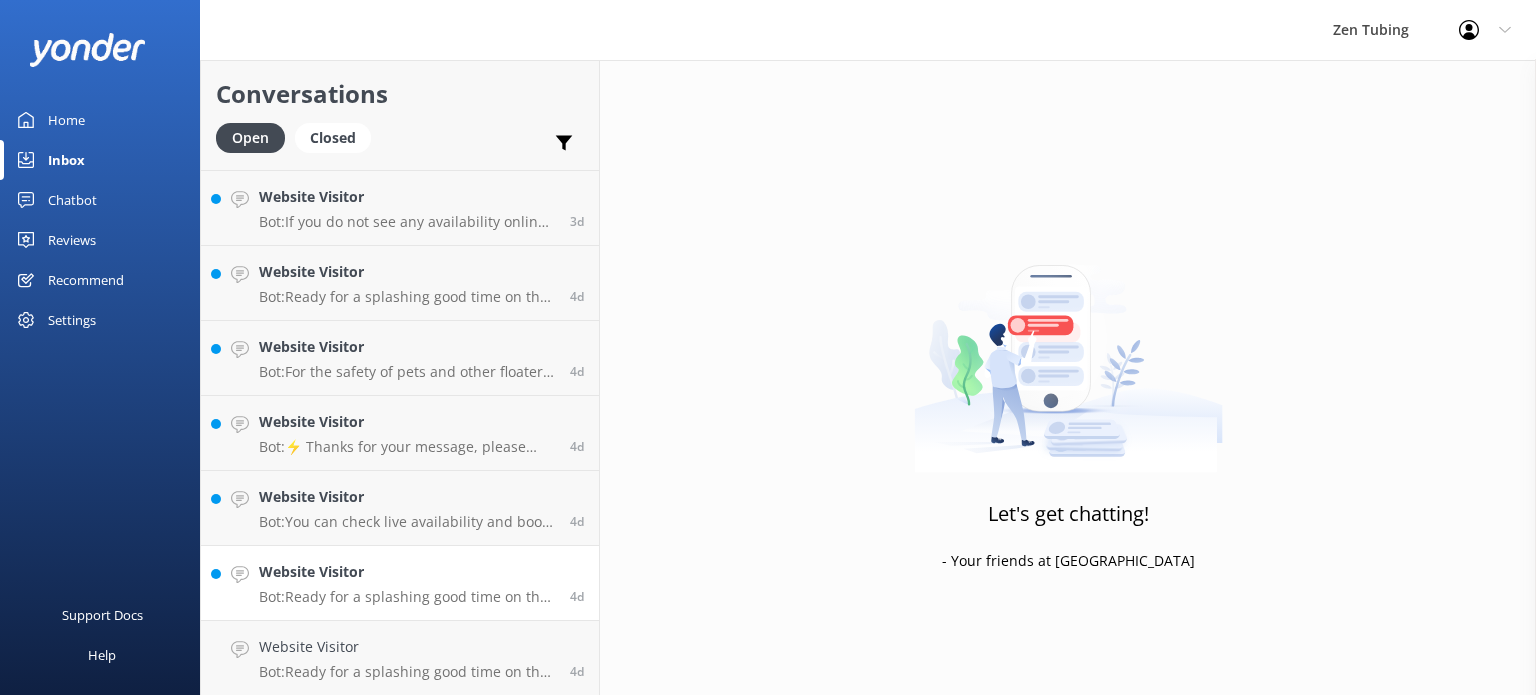 click on "Website Visitor Bot:  Ready for a splashing good time on the French Broad River? To check live availability and book your tubing trip online, click https://fareharbor.com/embeds/book/zentubing/items/. 4d" at bounding box center (400, 583) 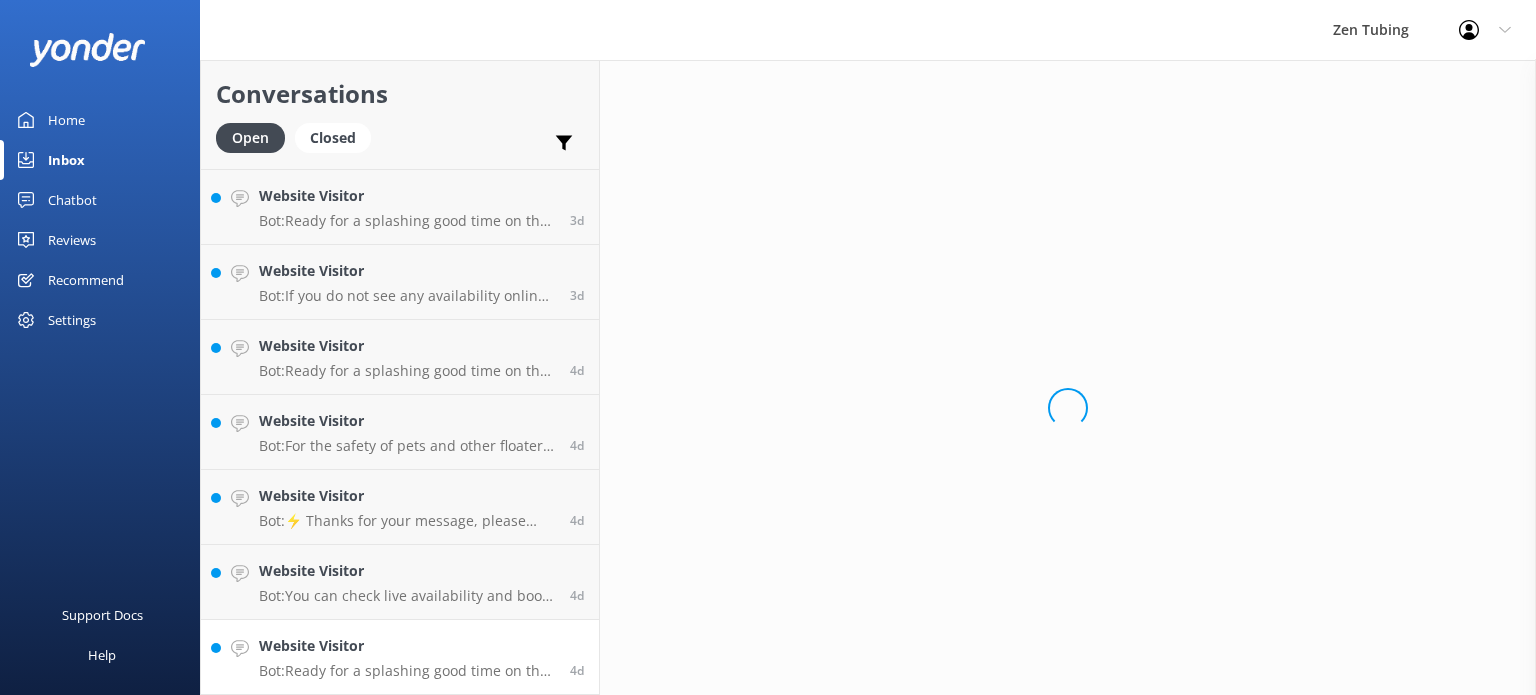 scroll, scrollTop: 820, scrollLeft: 0, axis: vertical 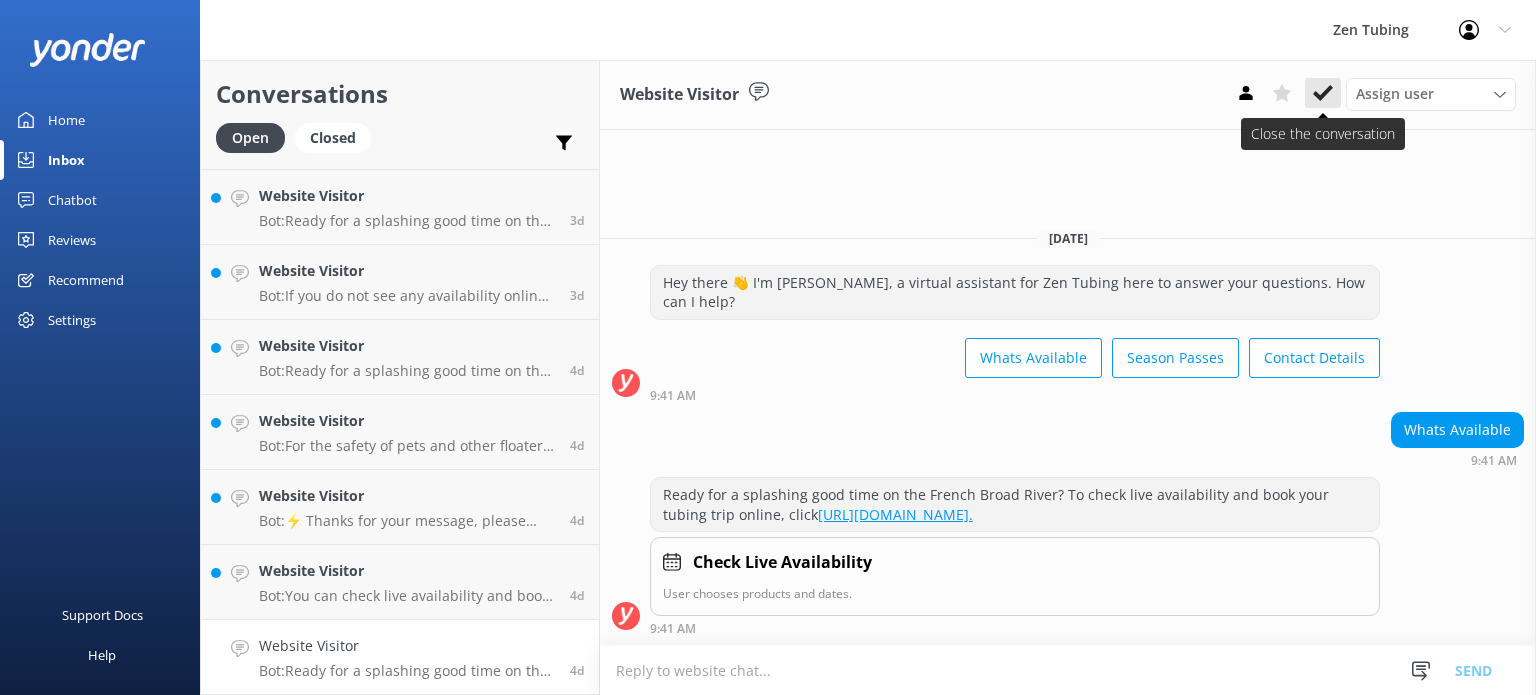 click at bounding box center (1323, 93) 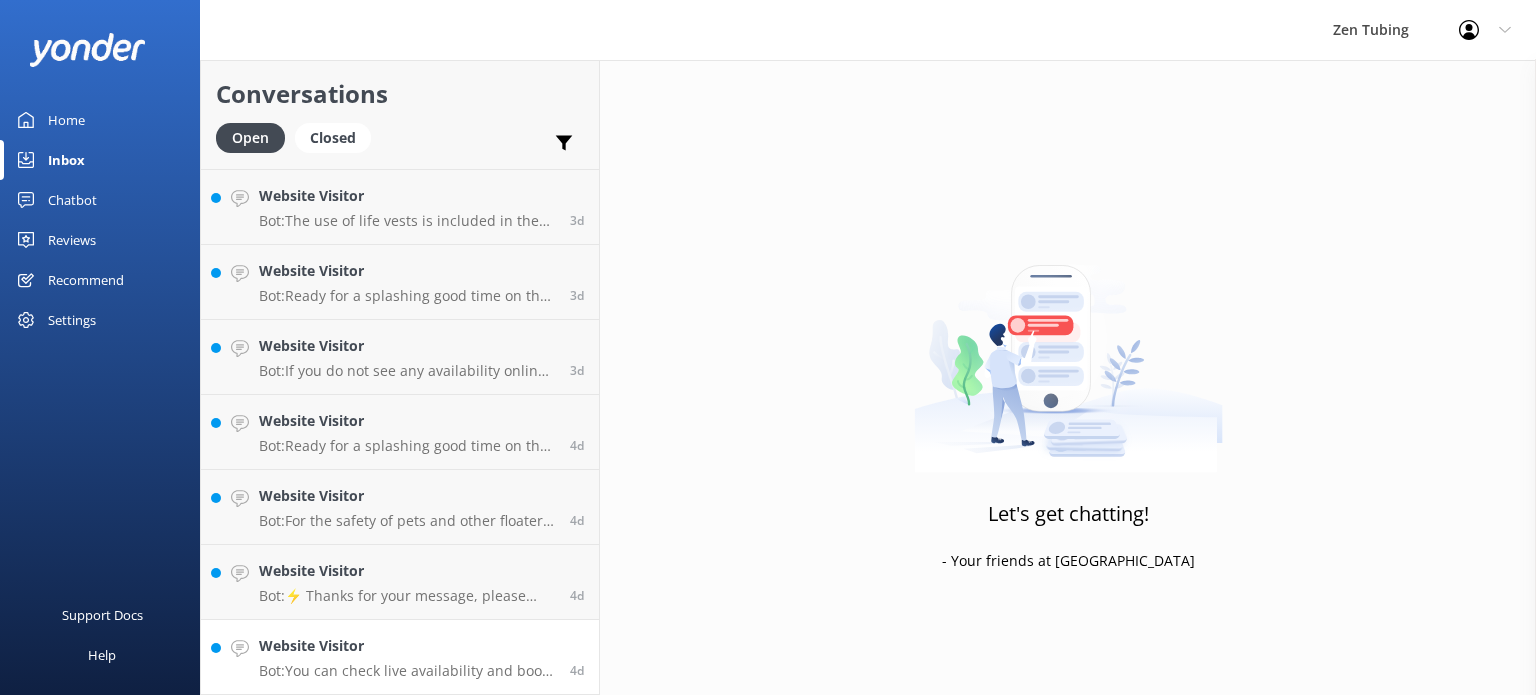 click on "Website Visitor Bot:  Our tubes fit all riders up to 400 lbs. 5h watsonbltn@aol.com Bot:  Thanks for your response, we'll get back to you as soon as we can during opening hours. 19h Website Visitor Bot:  To change your reservation, go to your confirmation email from FareHarbor and click the link provided below your Booking #. Follow the prompts to modify your booking. 22h Website Visitor Bot:  You can contact the Zen Tubing team on 1-855-936-8823, or email info@zentubing.com. 1d Website Visitor Bot:  To make changes to your reservation, you should follow the link in your confirmation email from FareHarbor. If you're having trouble, please ensure that changes are made at least 72 hours prior to your scheduled trip to avoid charges. If you continue to experience issues, please email your question to info@zentubing.com for further assistance. 1d Website Visitor Bot:  1d Website Visitor Bot:  2d Website Visitor Bot:  2d Website Visitor Bot:  2d Website Visitor Bot:  2d Website Visitor Bot:  3d Website Visitor 3d" at bounding box center [400, 57] 